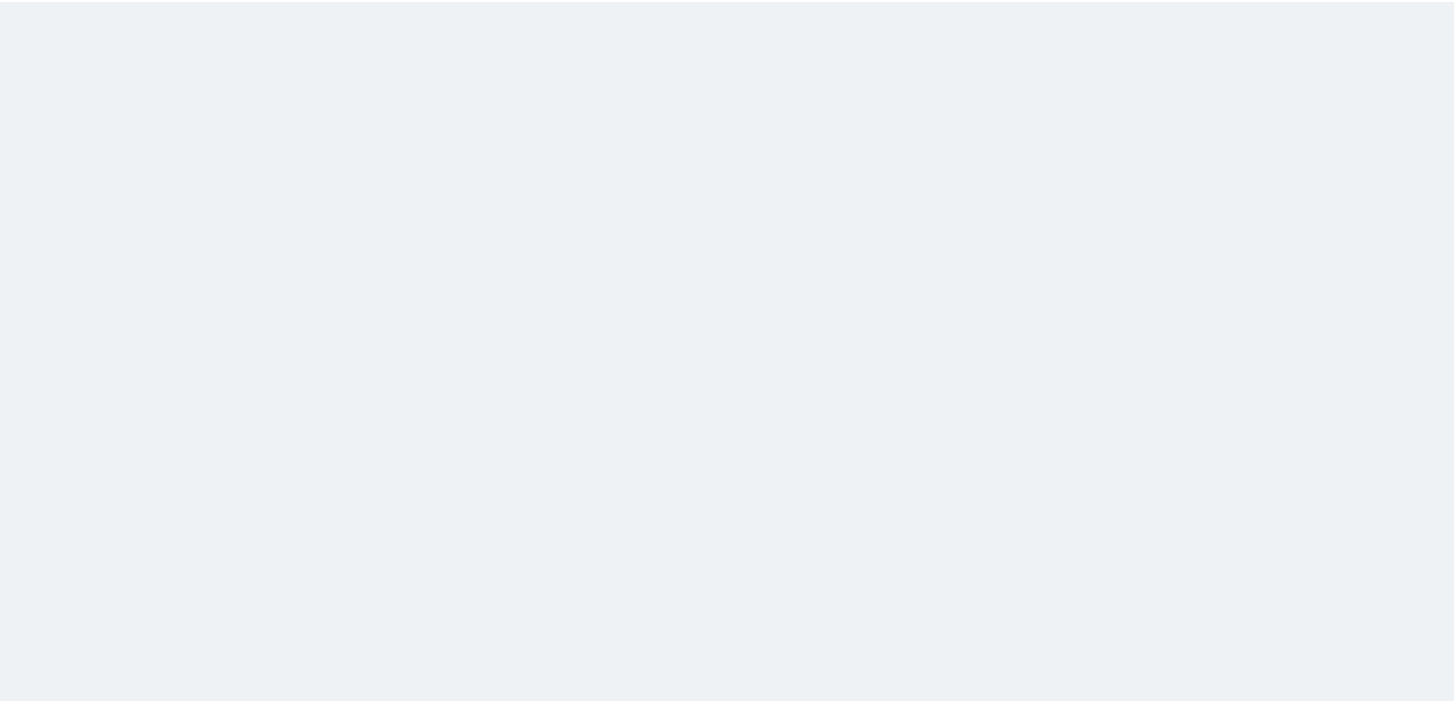 scroll, scrollTop: 0, scrollLeft: 0, axis: both 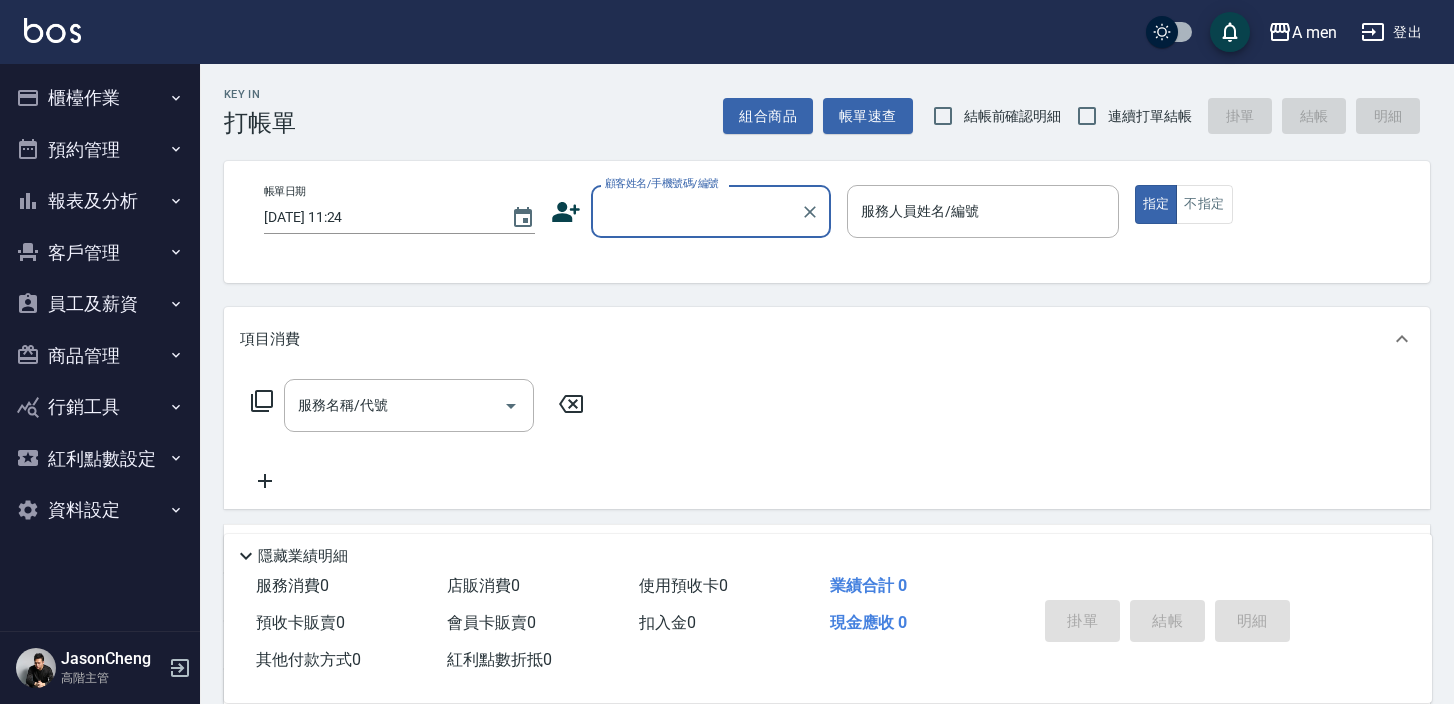 click on "櫃檯作業" at bounding box center (100, 98) 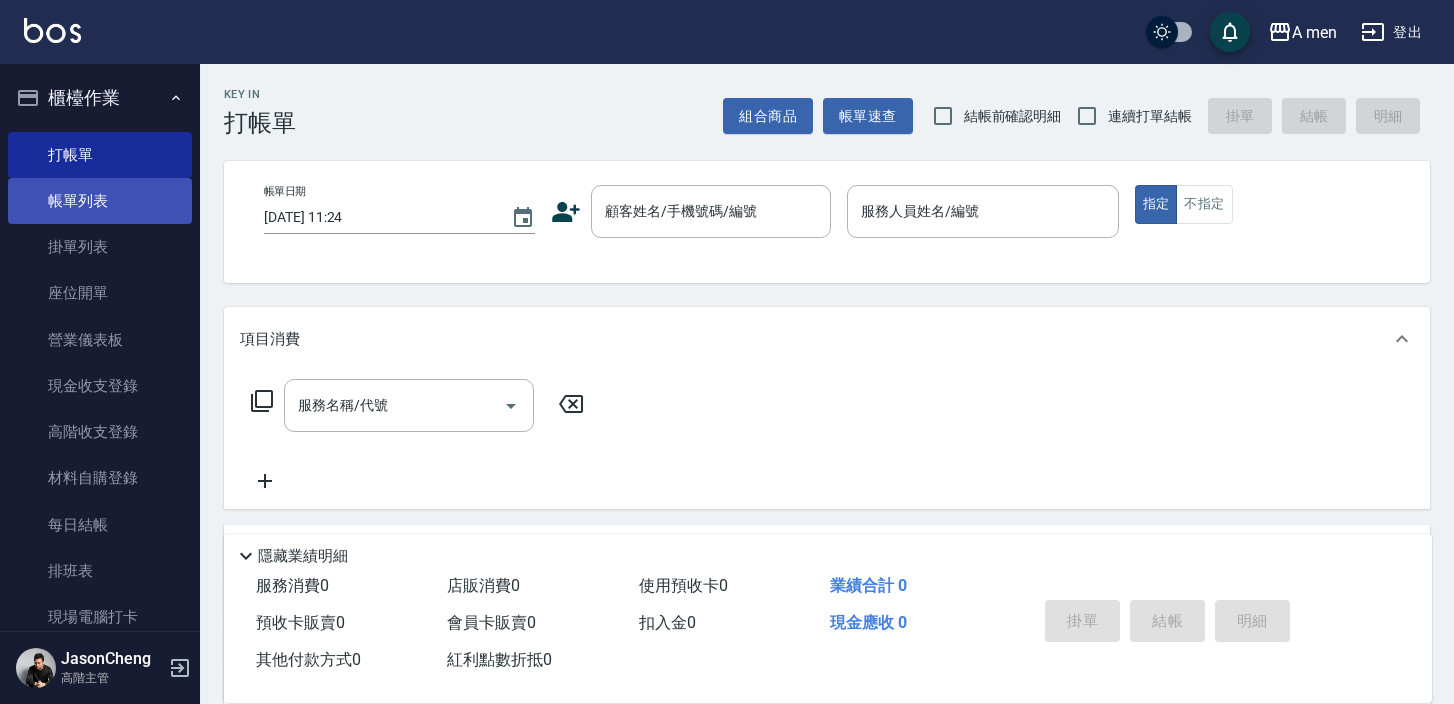 click on "帳單列表" at bounding box center (100, 201) 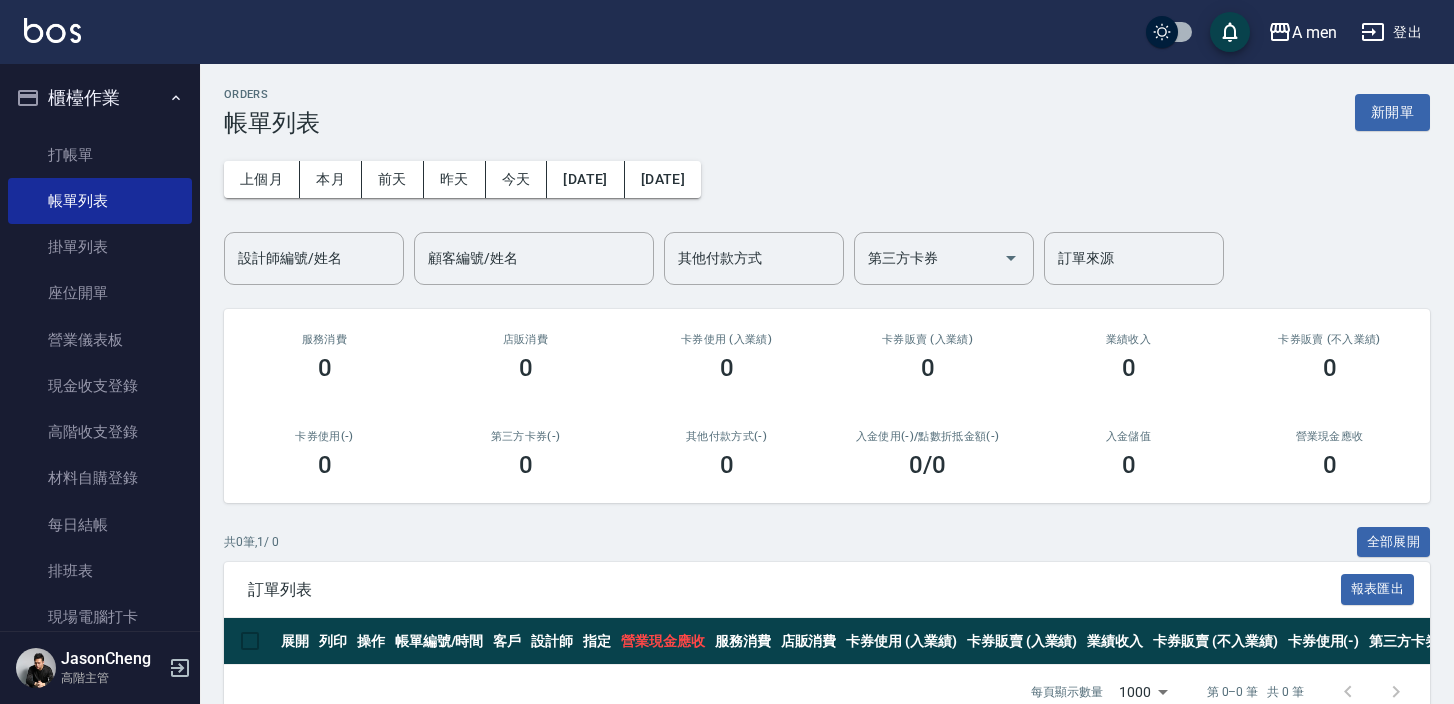 scroll, scrollTop: 55, scrollLeft: 0, axis: vertical 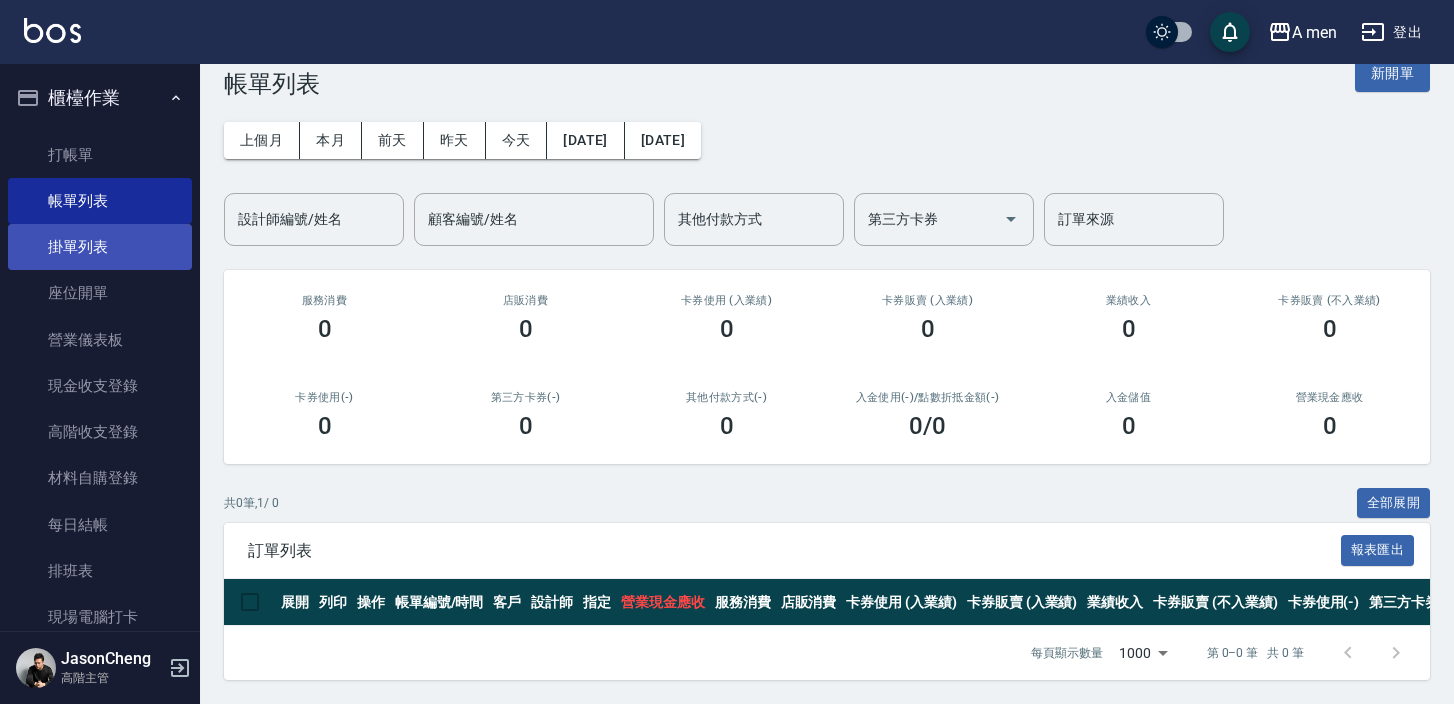 click on "掛單列表" at bounding box center (100, 247) 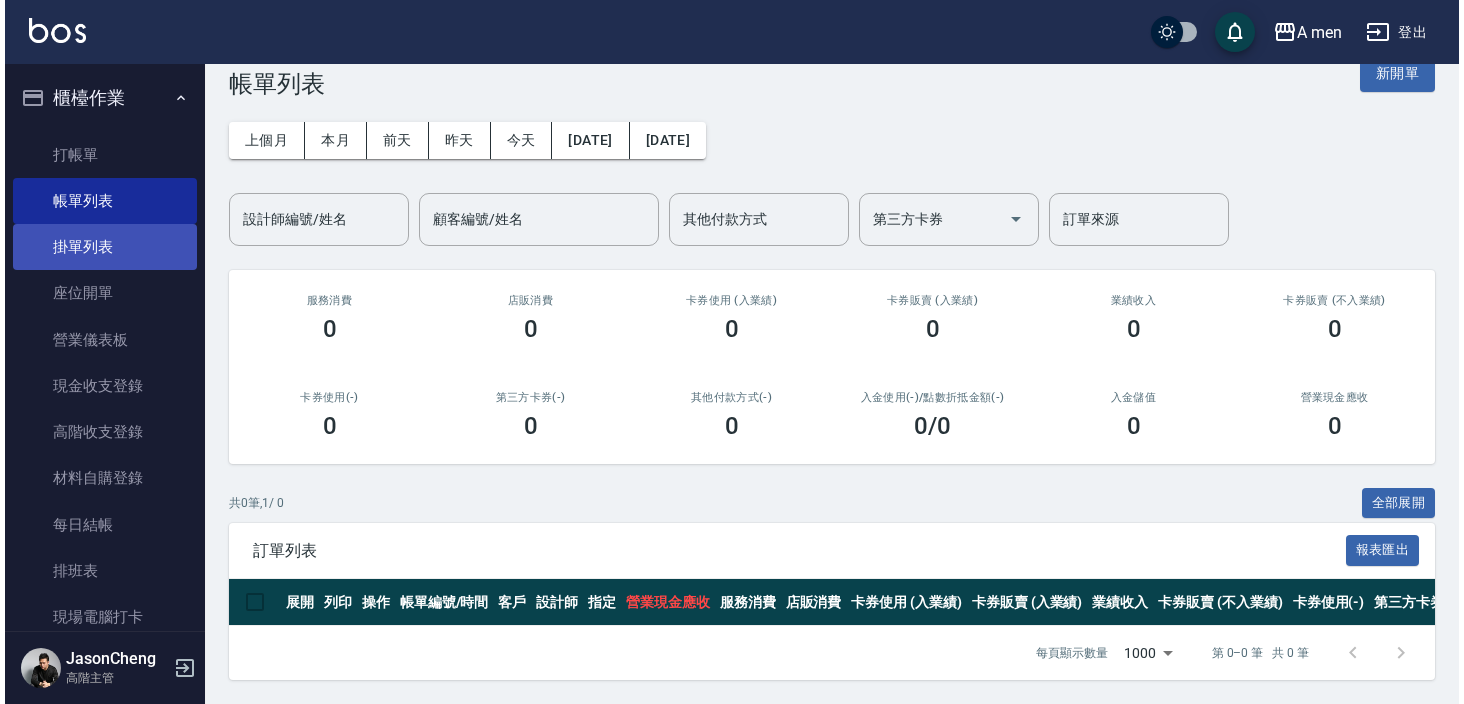 scroll, scrollTop: 0, scrollLeft: 0, axis: both 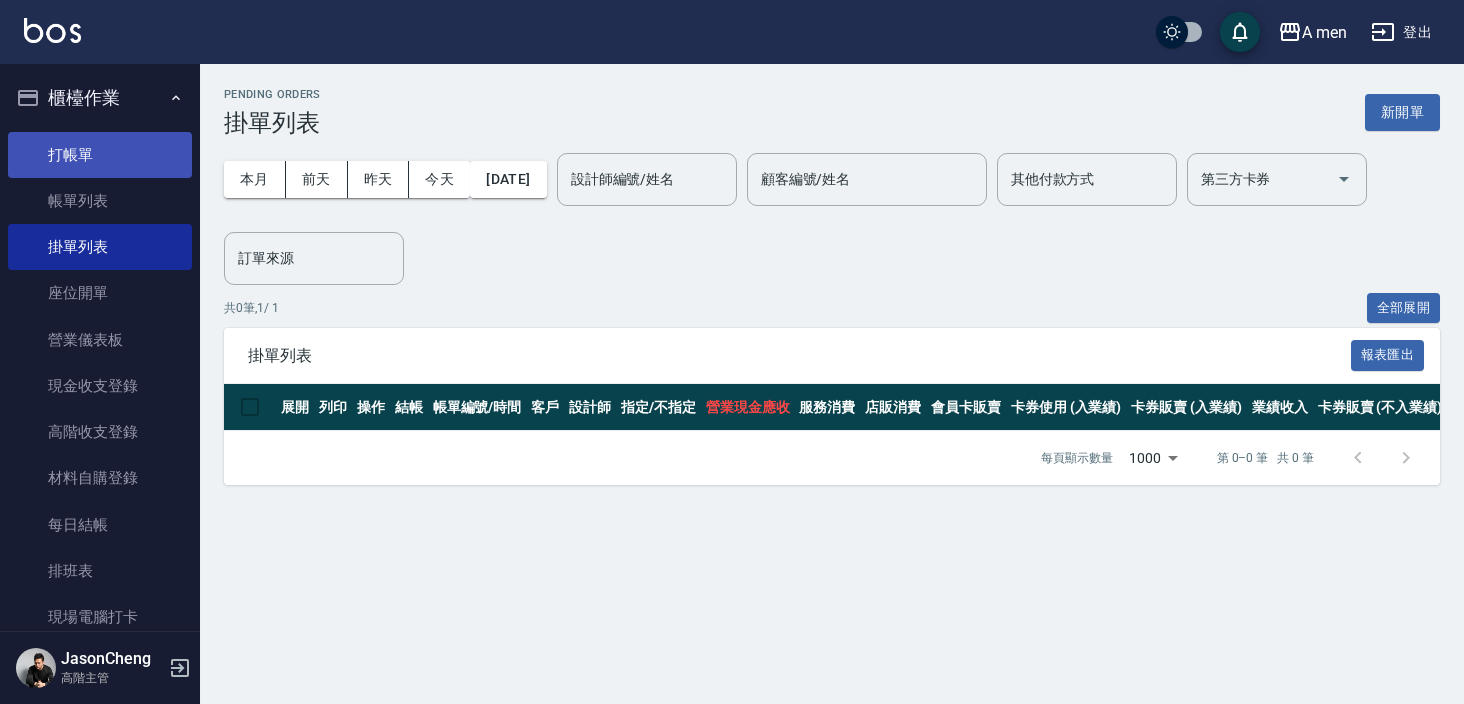 click on "打帳單" at bounding box center (100, 155) 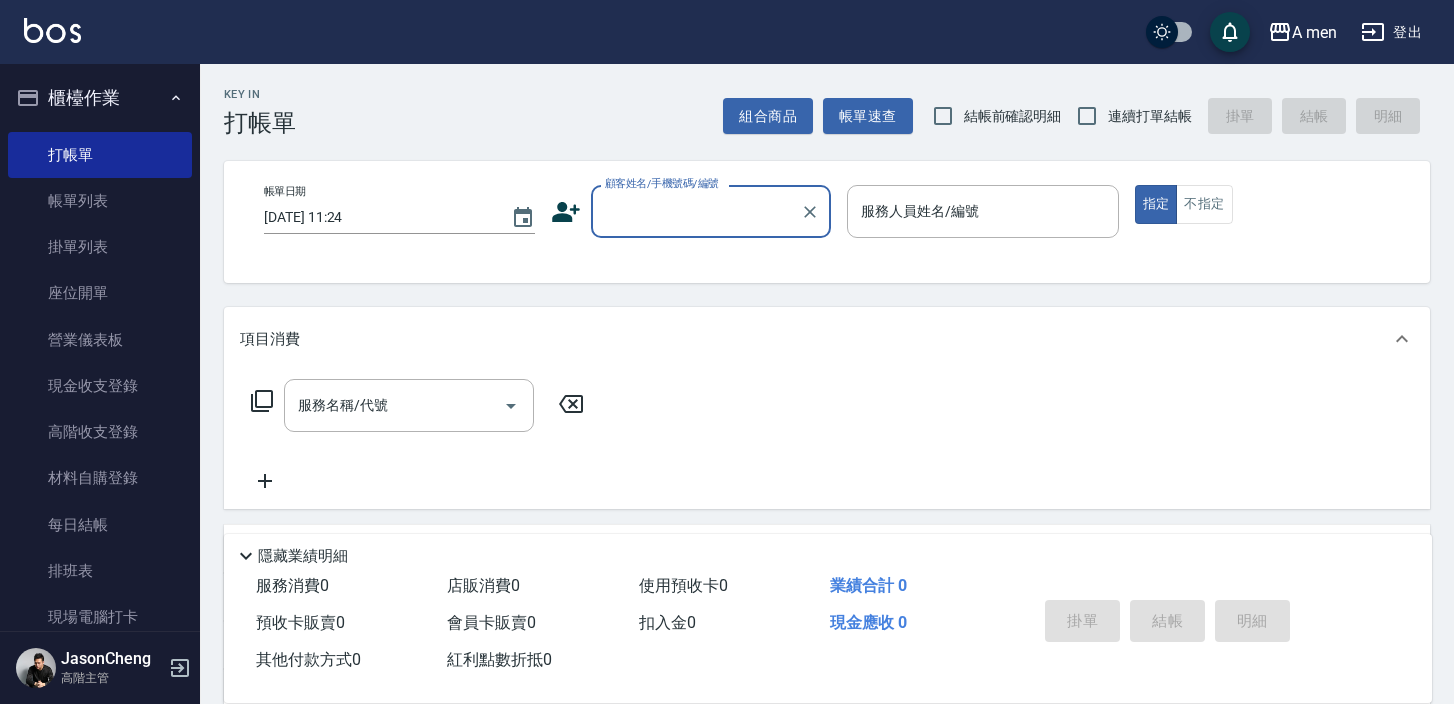 click on "A men 登出" at bounding box center (727, 32) 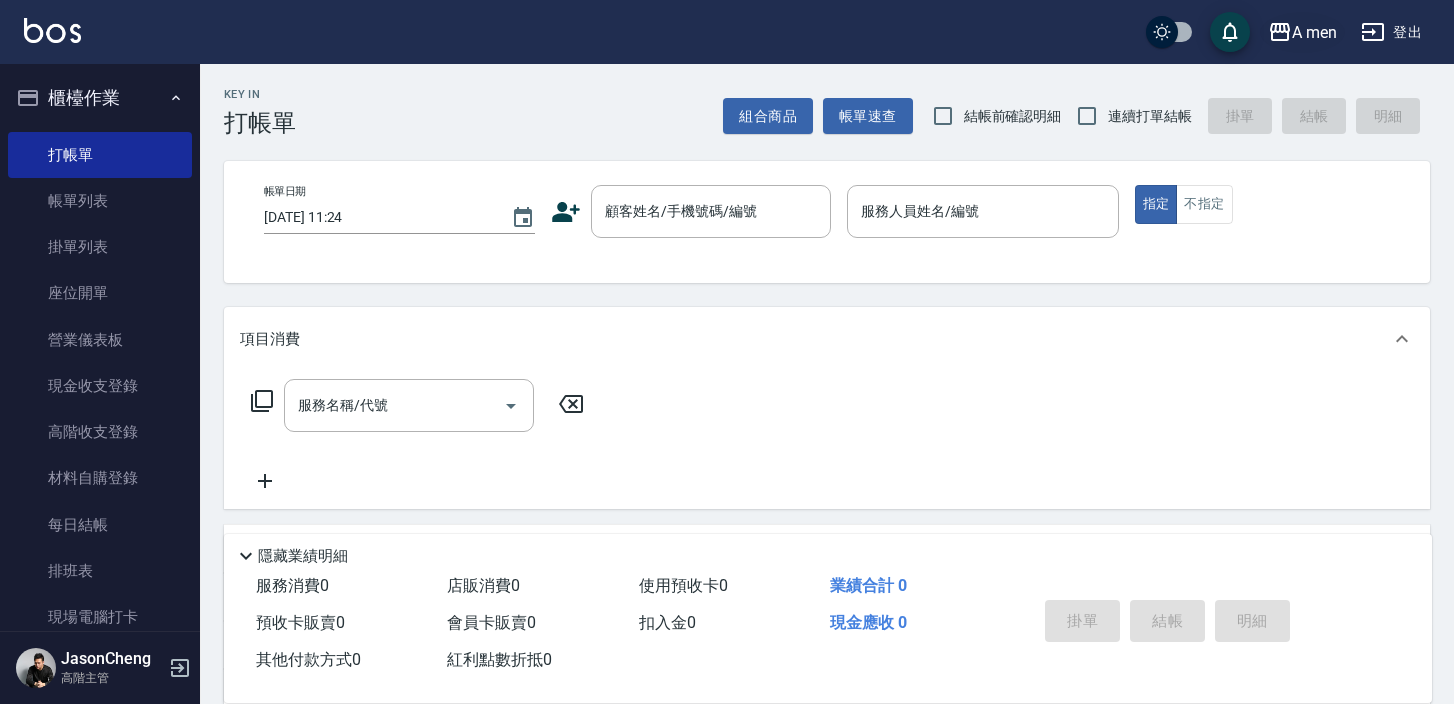 click on "A men" at bounding box center (1314, 32) 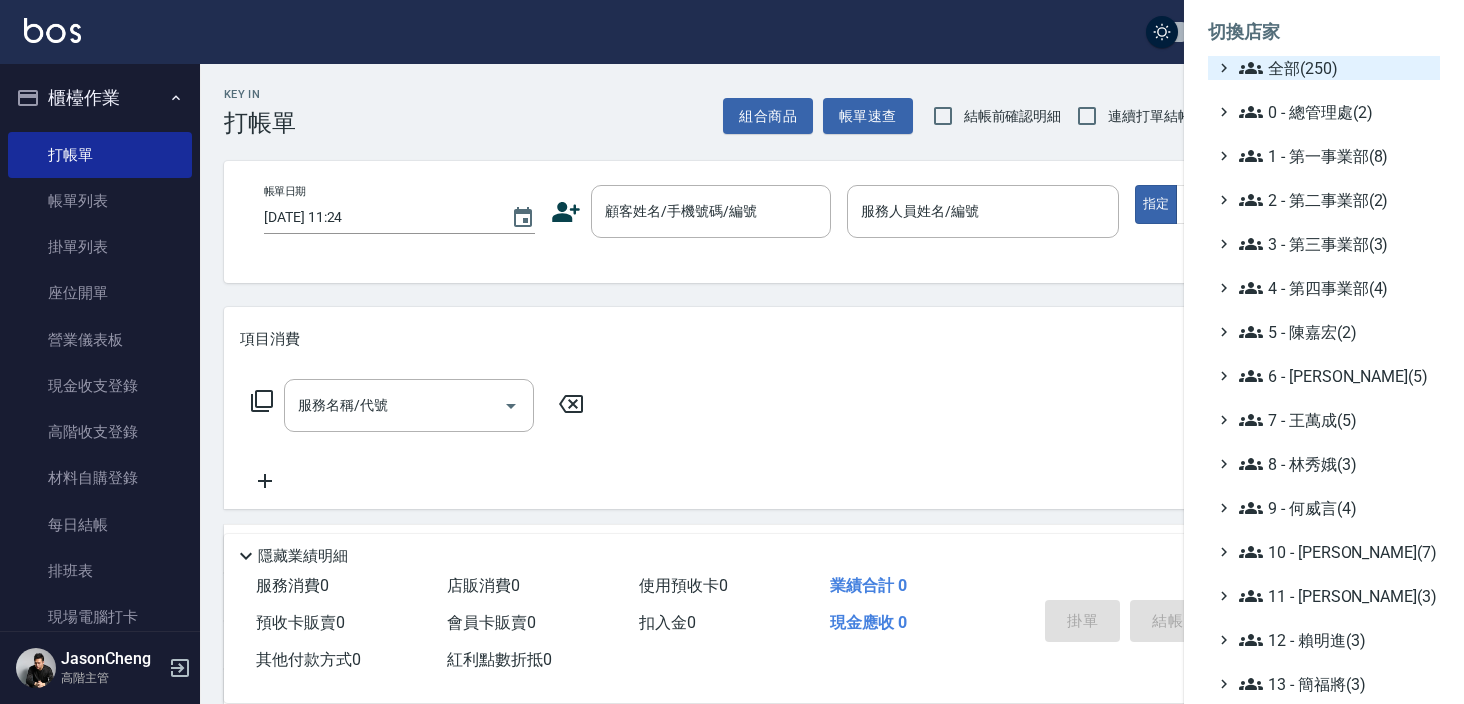 click on "全部(250)" at bounding box center (1335, 68) 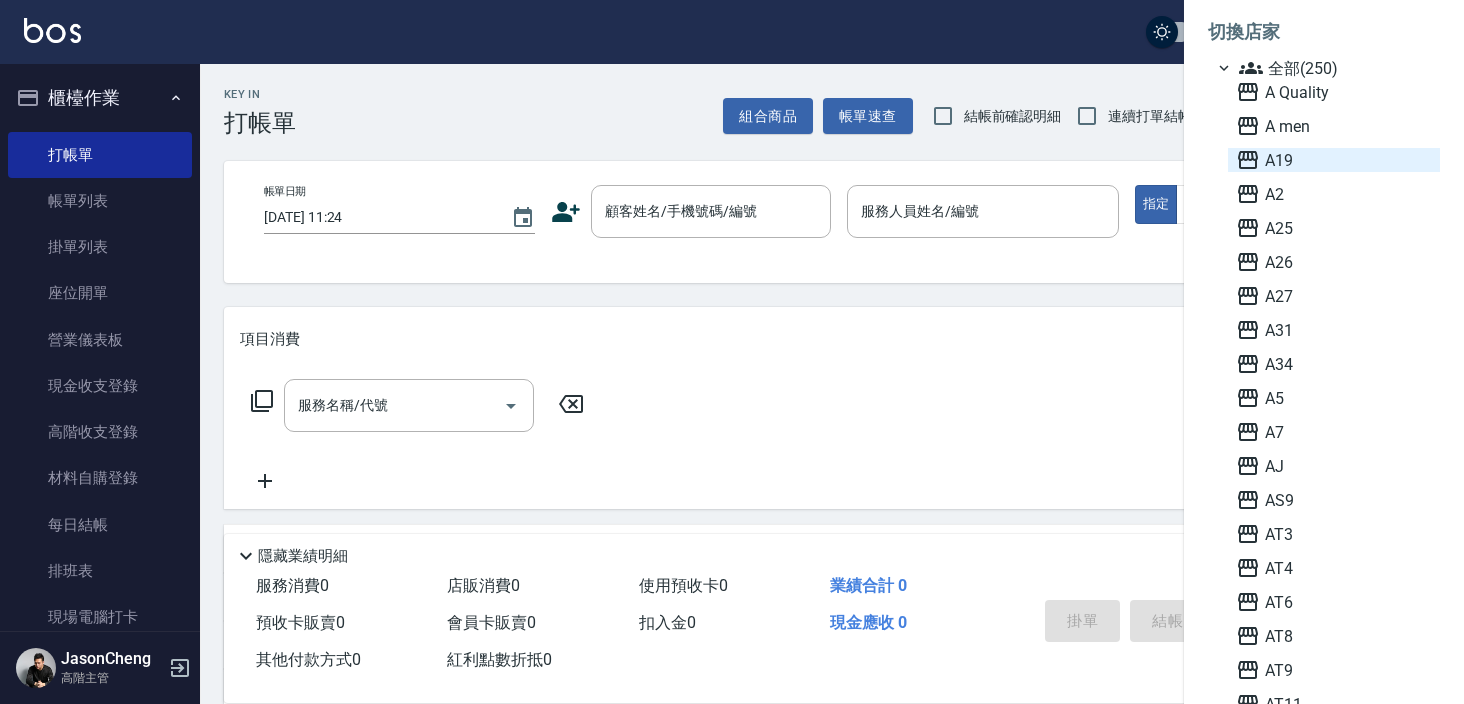 scroll, scrollTop: 1372, scrollLeft: 0, axis: vertical 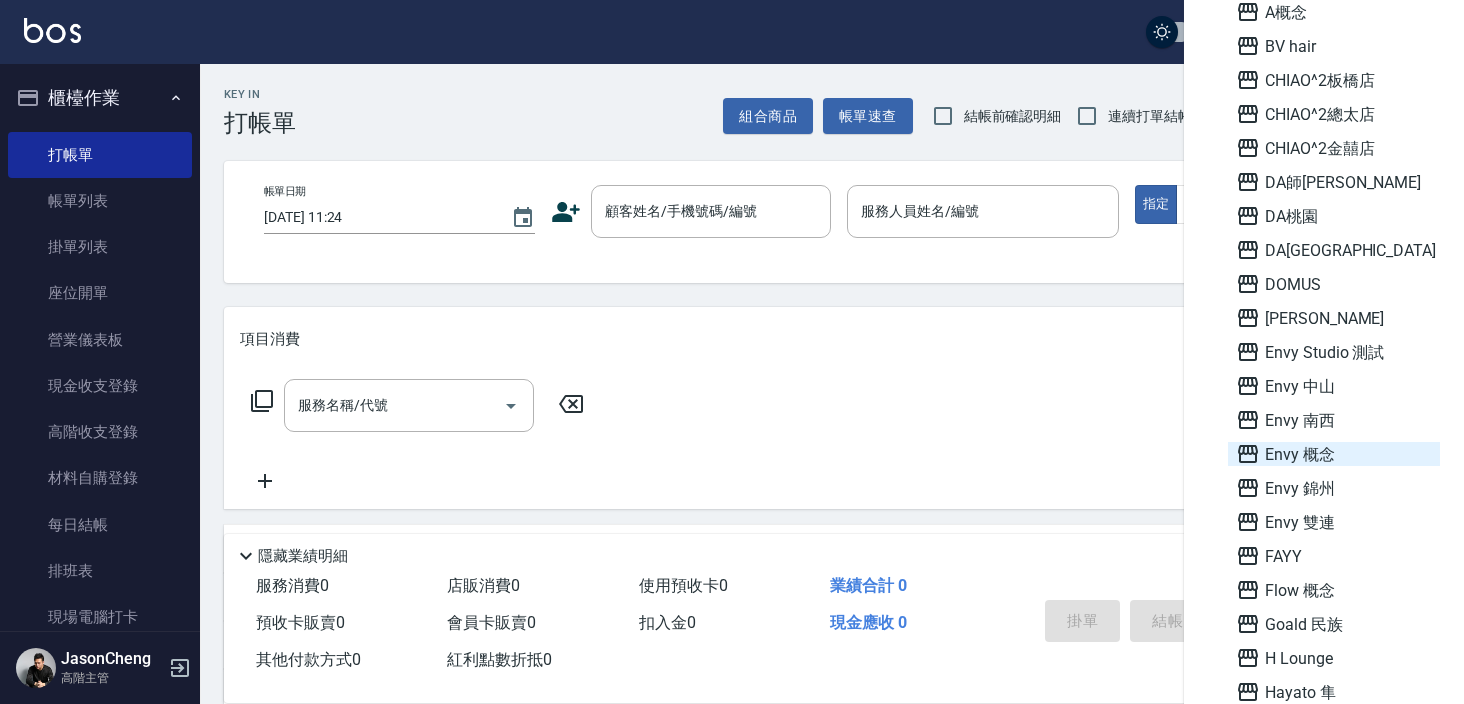 click on "Envy 概念" at bounding box center (1334, 454) 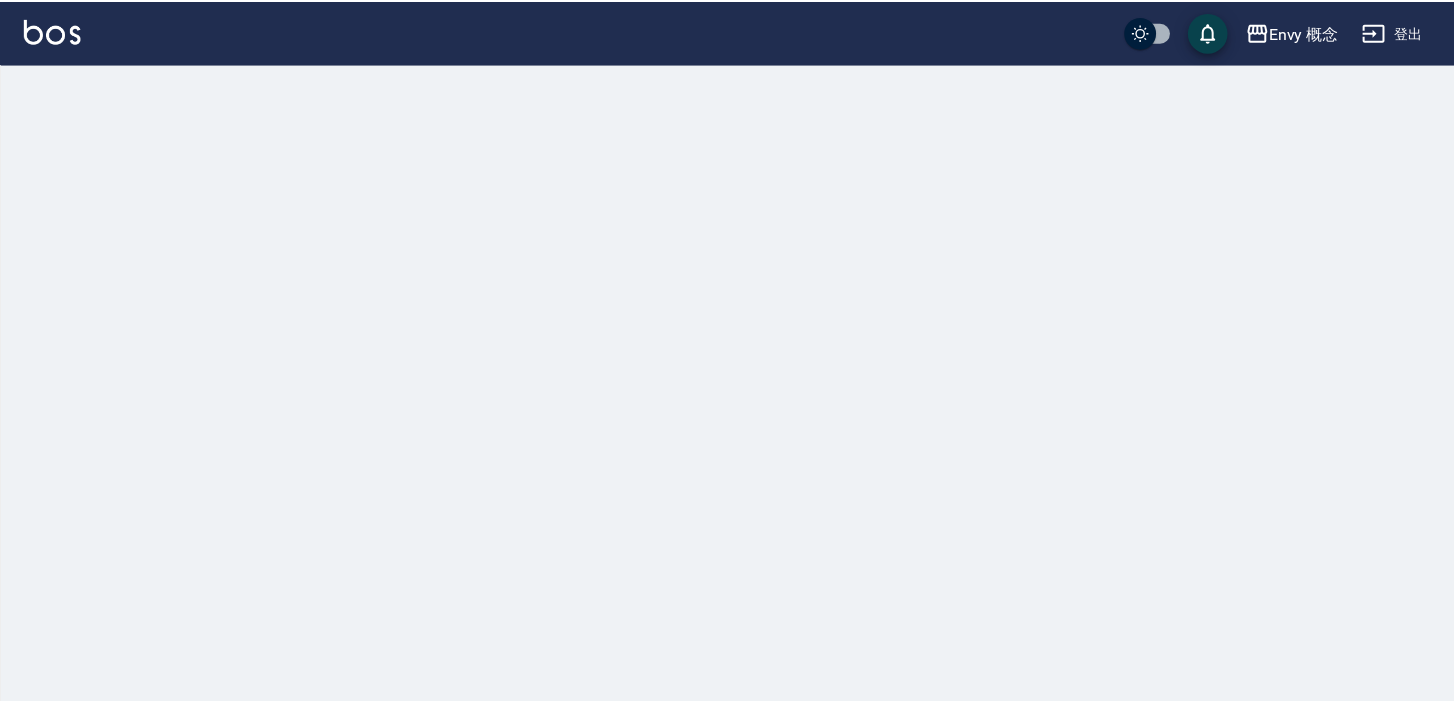 scroll, scrollTop: 0, scrollLeft: 0, axis: both 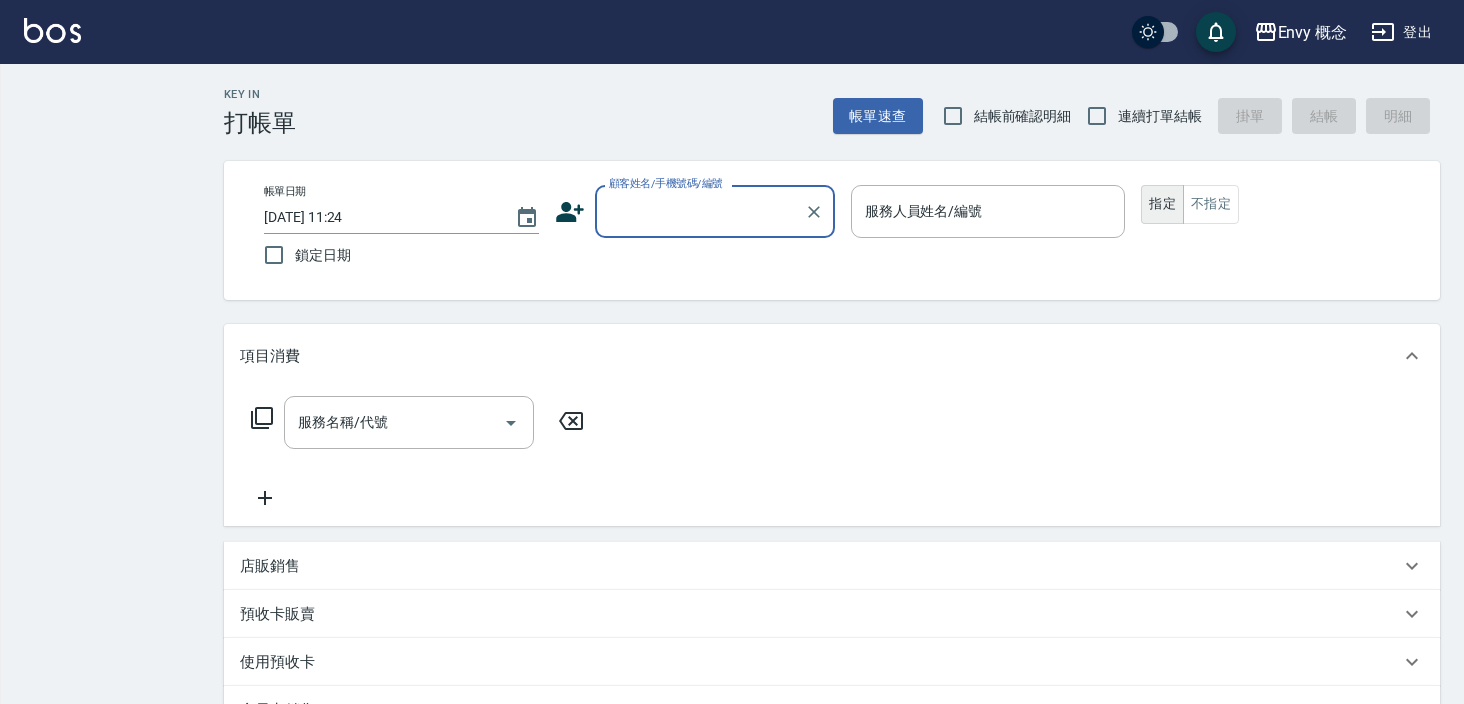 click on "Key In 打帳單 帳單速查 結帳前確認明細 連續打單結帳 掛單 結帳 明細 帳單日期 [DATE] 11:24 鎖定日期 顧客姓名/手機號碼/編號 顧客姓名/手機號碼/編號 服務人員姓名/編號 服務人員姓名/編號 指定 不指定 項目消費 服務名稱/代號 服務名稱/代號 店販銷售 服務人員姓名/編號 服務人員姓名/編號 商品代號/名稱 商品代號/名稱 預收卡販賣 卡券名稱/代號 卡券名稱/代號 使用預收卡 會員卡銷售 服務人員姓名/編號 服務人員姓名/編號 會員卡名稱/代號 會員卡名稱/代號 紅利點數 點數給點 0 點數給點 點數扣點 0 點數扣點 點數折抵金額 0 點數折抵金額 其他付款方式 其他付款方式 其他付款方式 備註及來源 備註 備註 訂單來源 ​ 訂單來源 隱藏業績明細 服務消費  0 店販消費  0 使用預收卡  0 業績合計   0 預收卡販賣  0 會員卡販賣  0 扣入金  0 現金應收   0 其他付款方式  0 0" at bounding box center [732, 547] 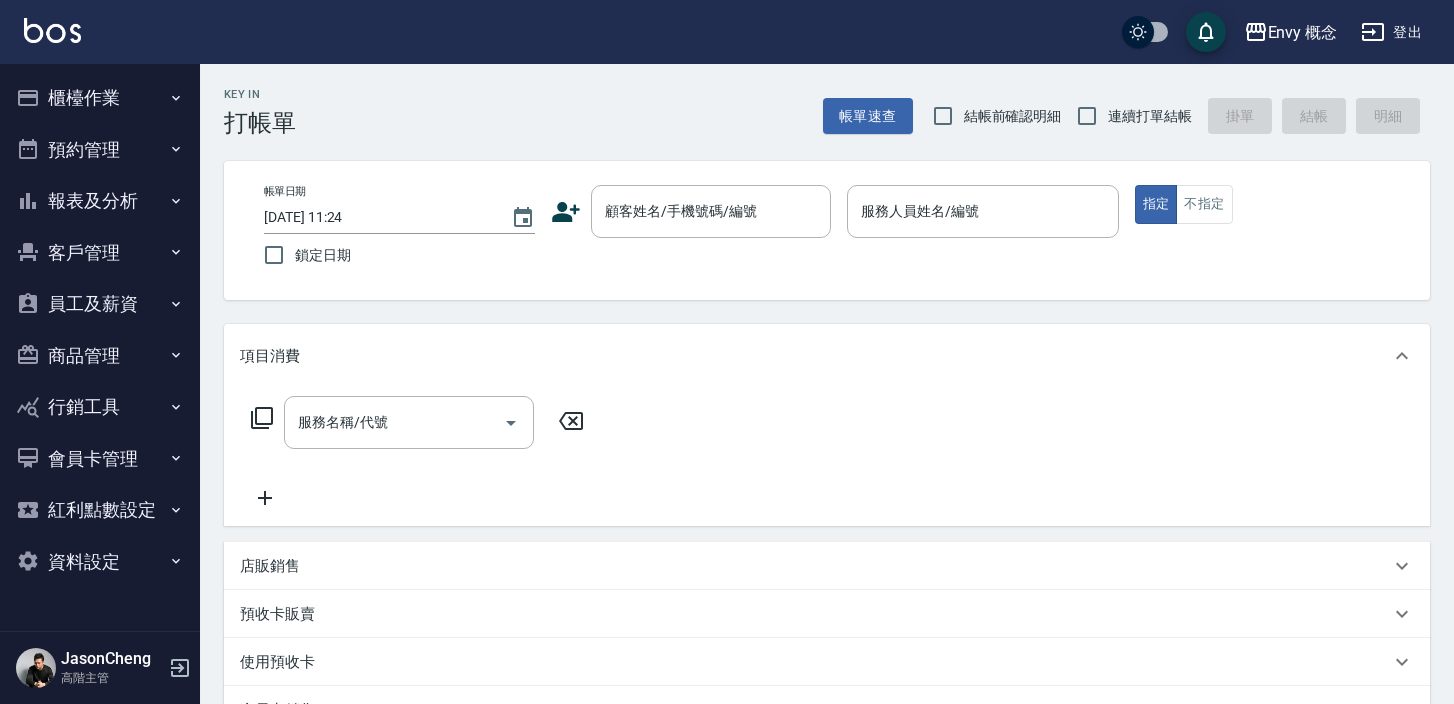click on "報表及分析" at bounding box center [100, 201] 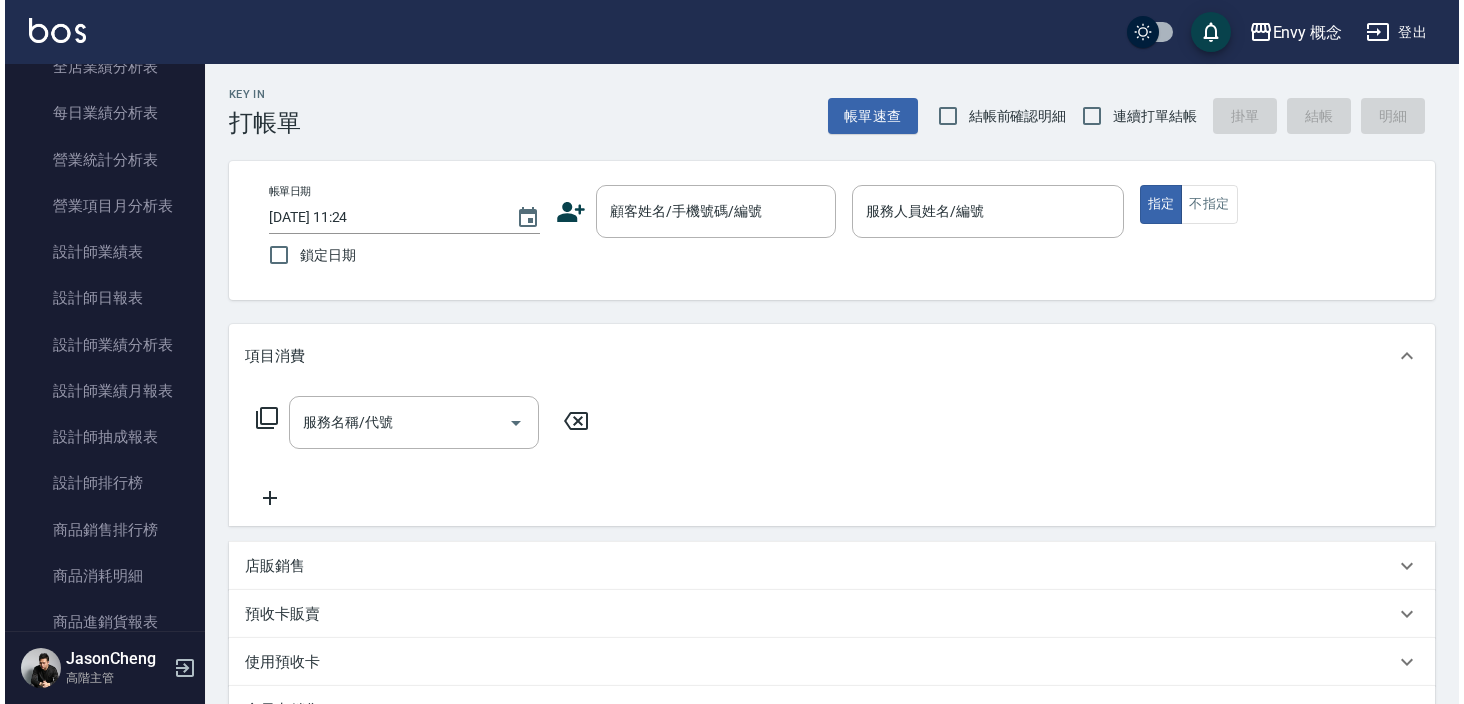 scroll, scrollTop: 655, scrollLeft: 0, axis: vertical 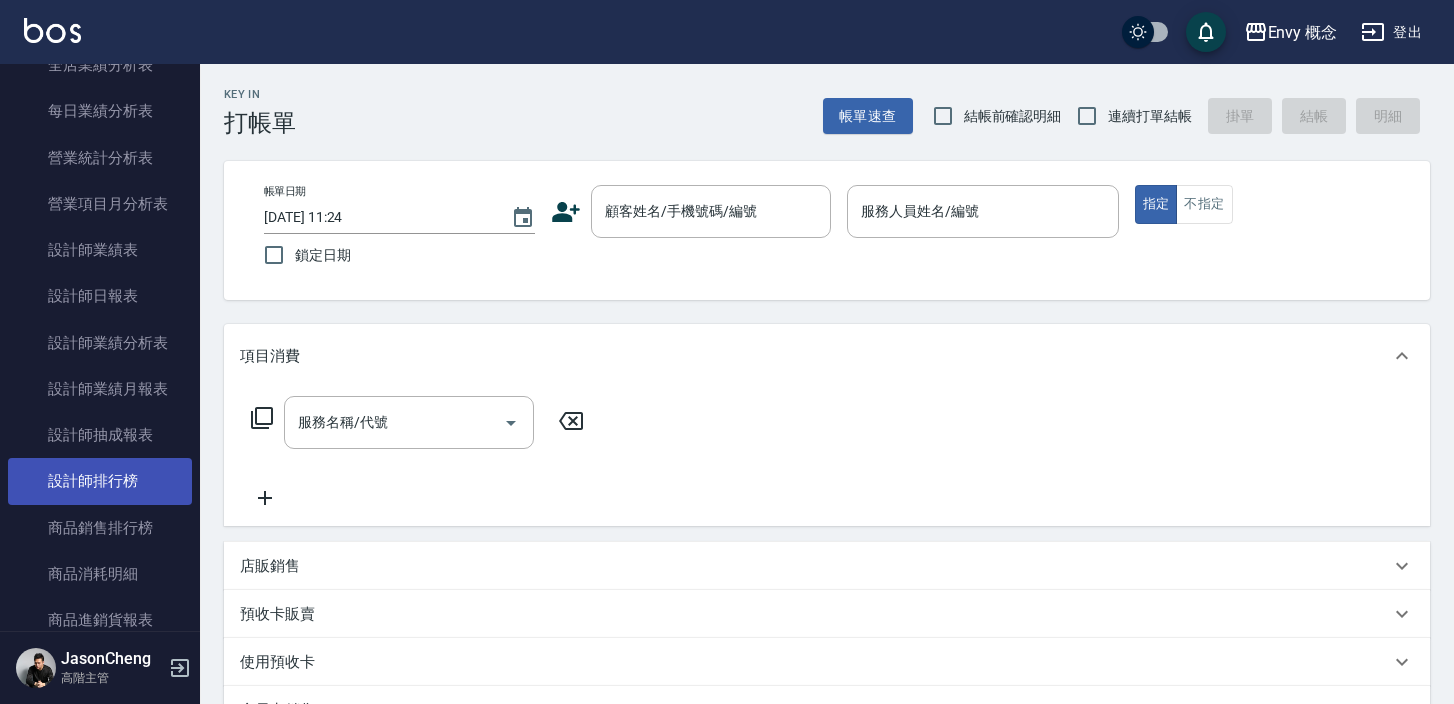 click on "設計師排行榜" at bounding box center [100, 481] 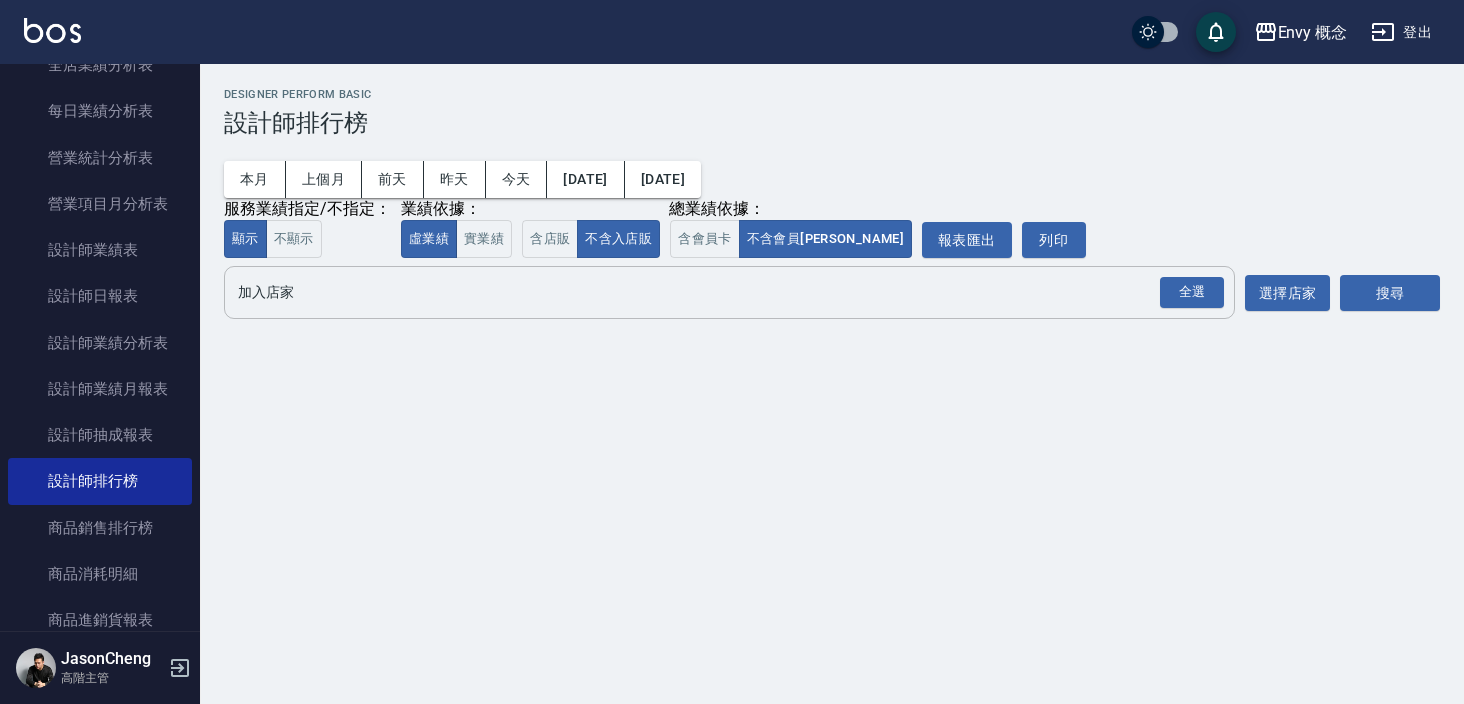click on "加入店家" at bounding box center (714, 292) 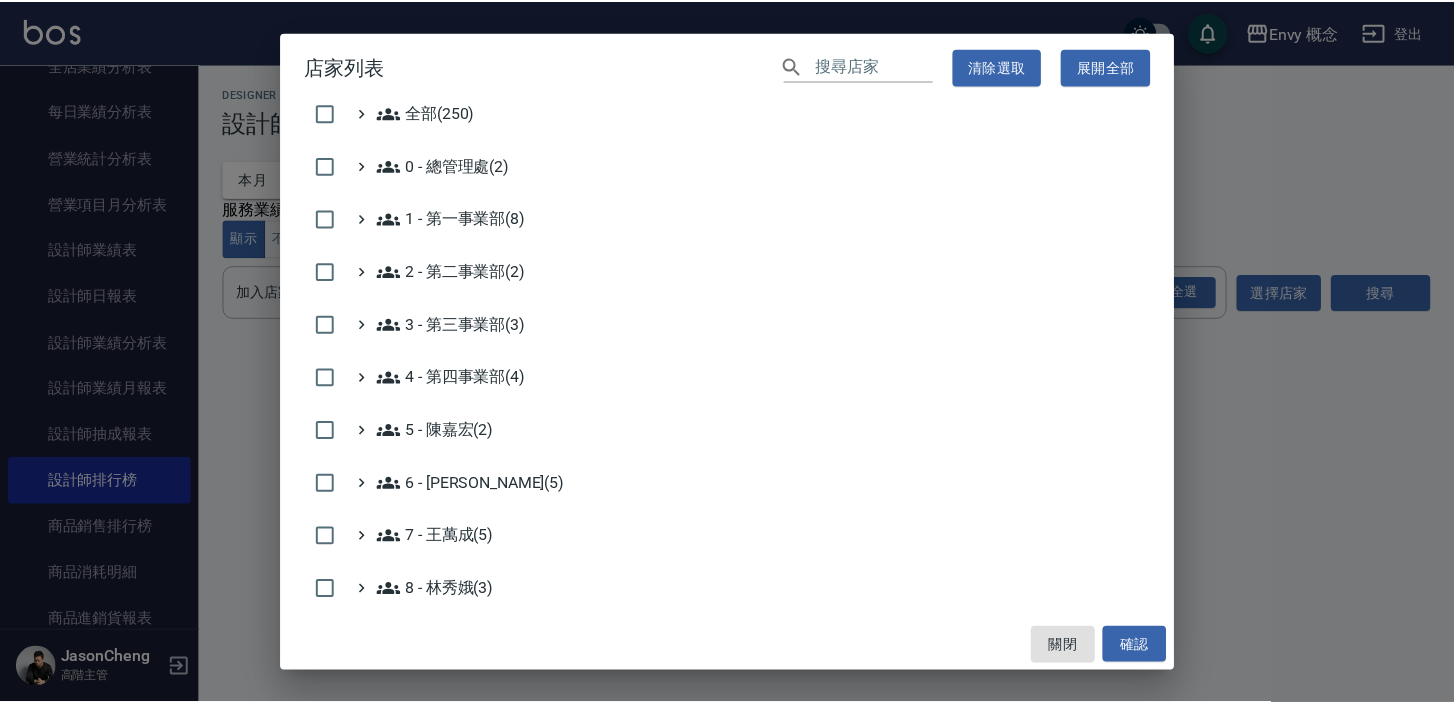 scroll, scrollTop: 806, scrollLeft: 0, axis: vertical 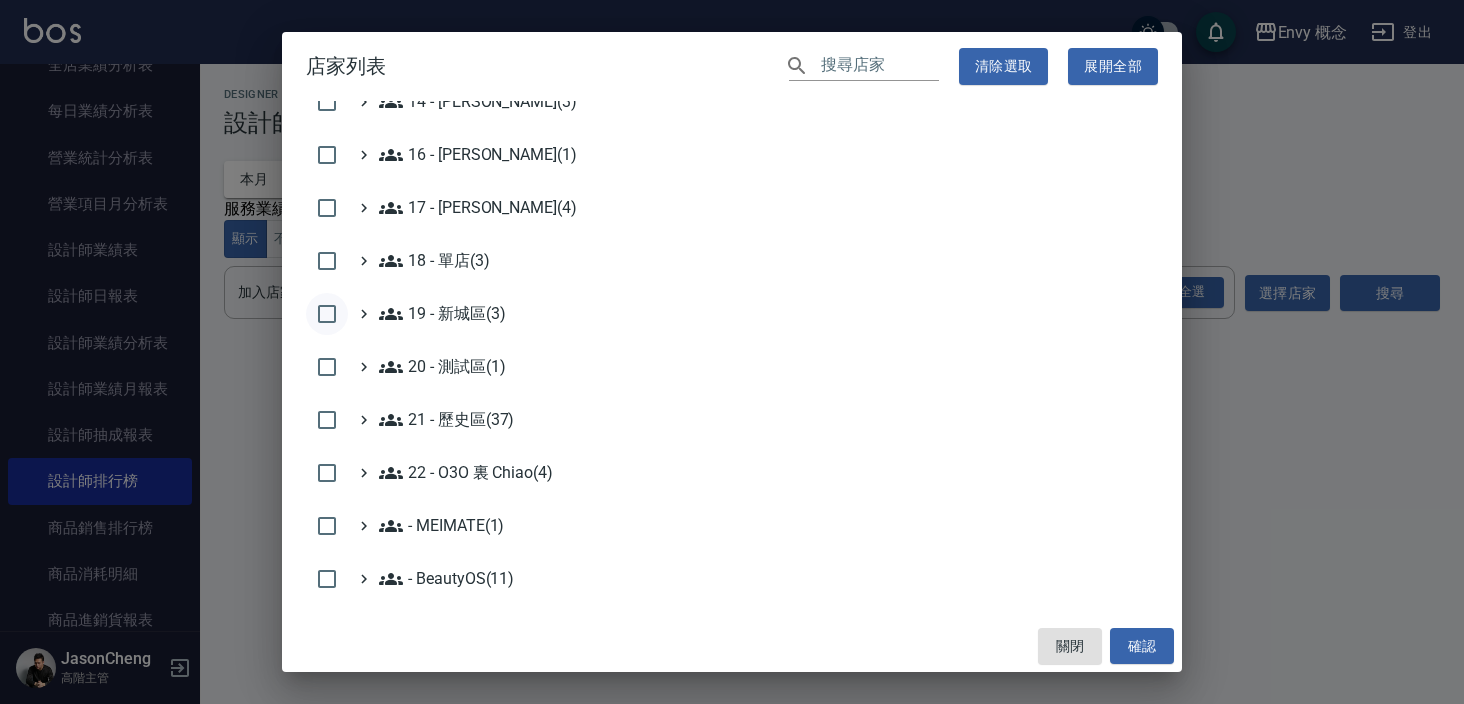 click at bounding box center [327, 314] 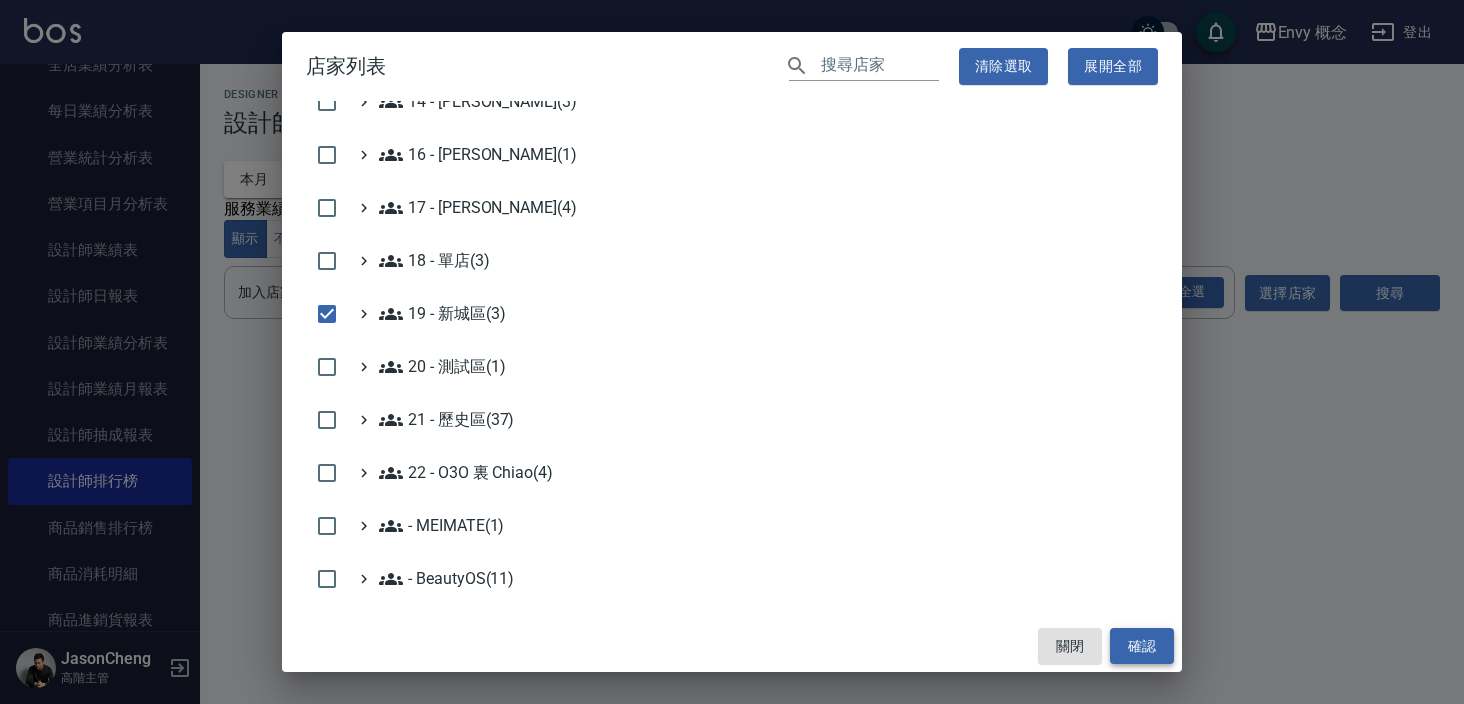 click on "確認" at bounding box center [1142, 646] 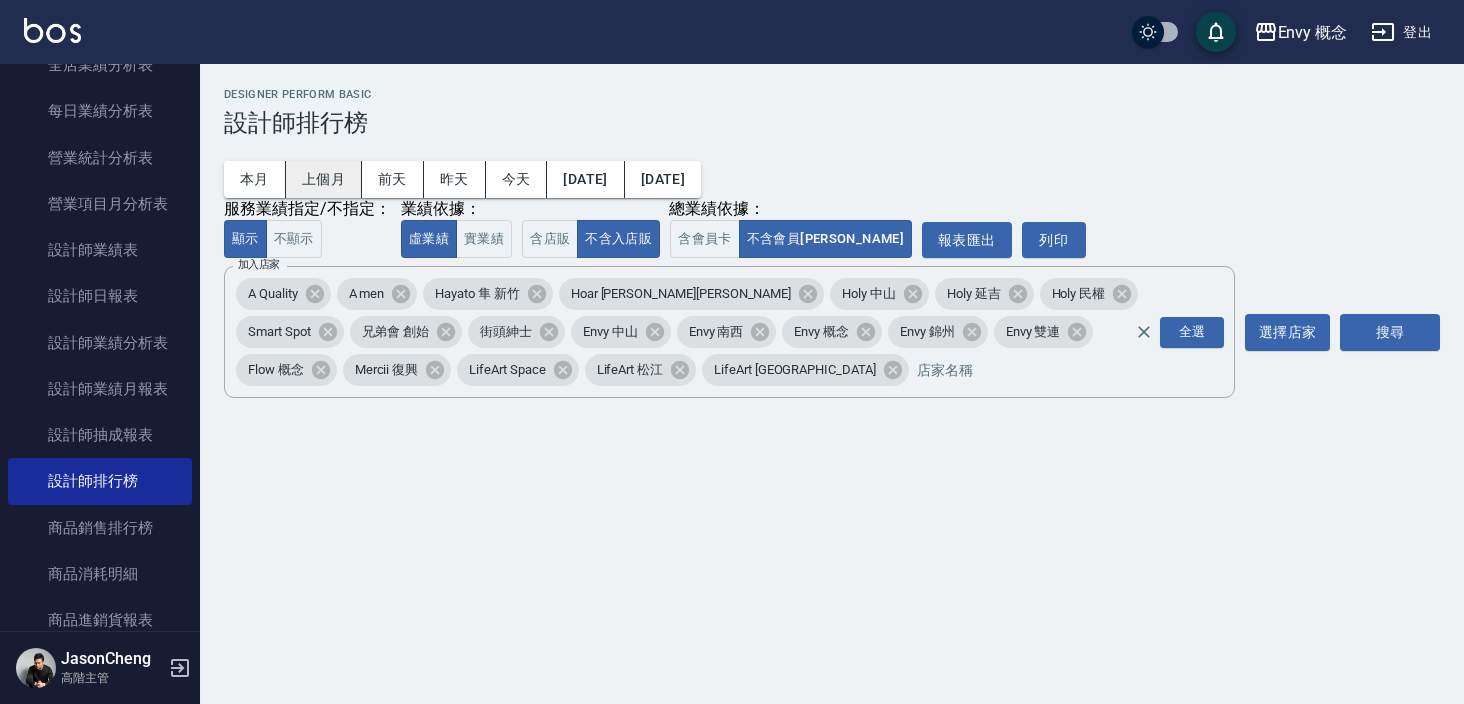 click on "上個月" at bounding box center (324, 179) 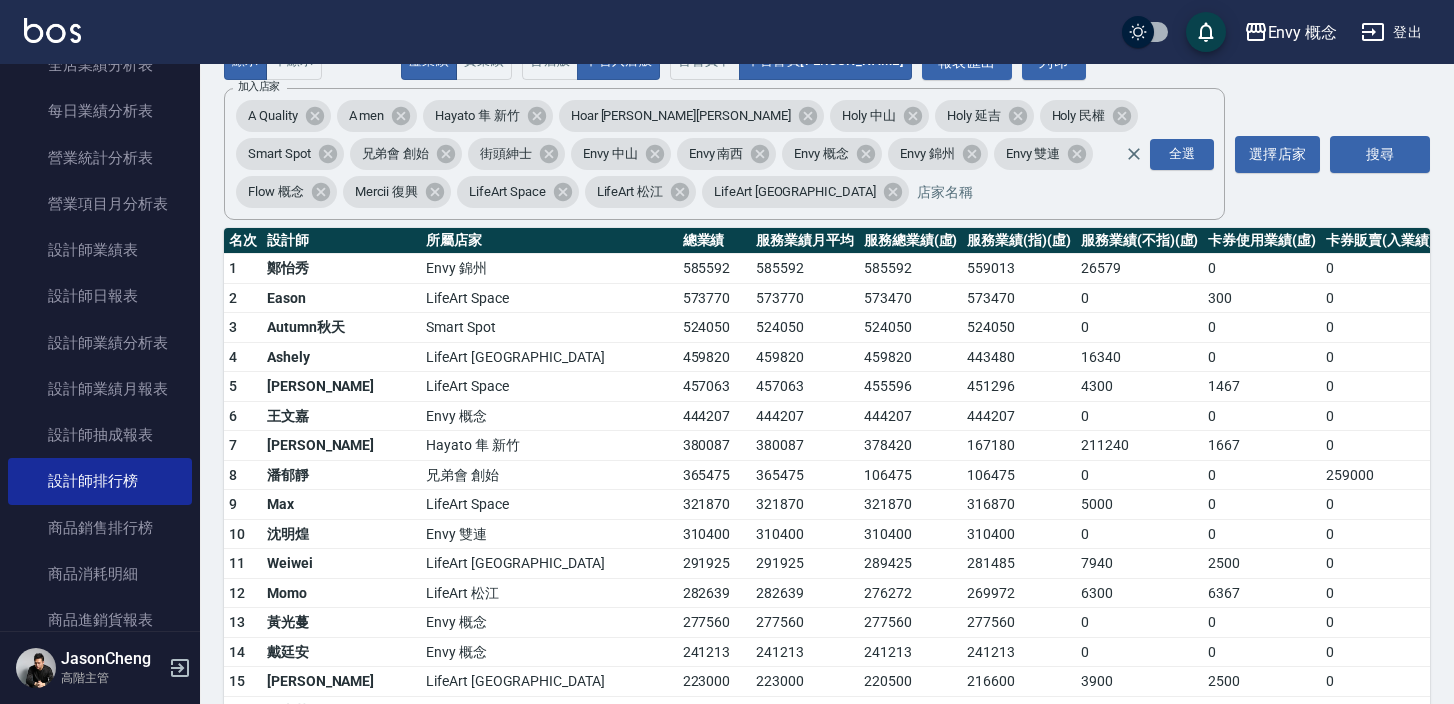 scroll, scrollTop: 176, scrollLeft: 0, axis: vertical 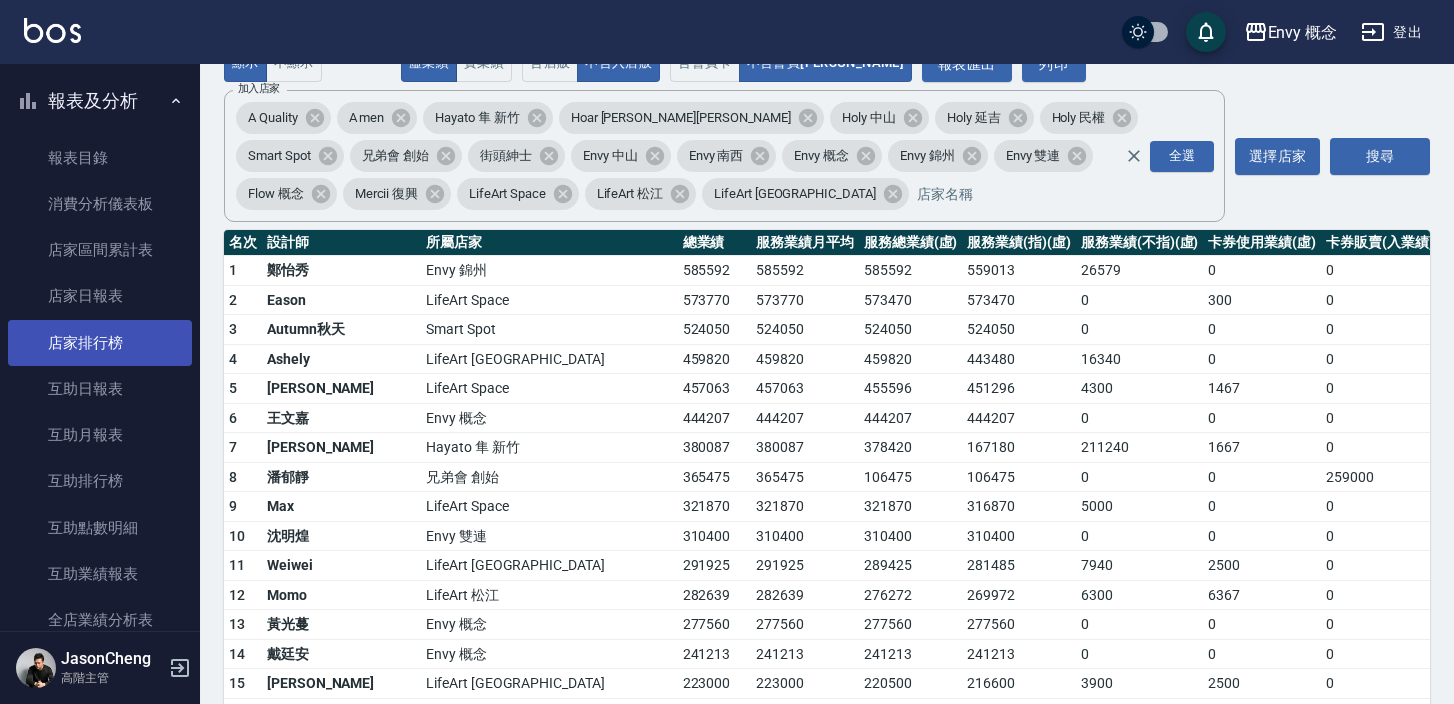 click on "店家排行榜" at bounding box center (100, 343) 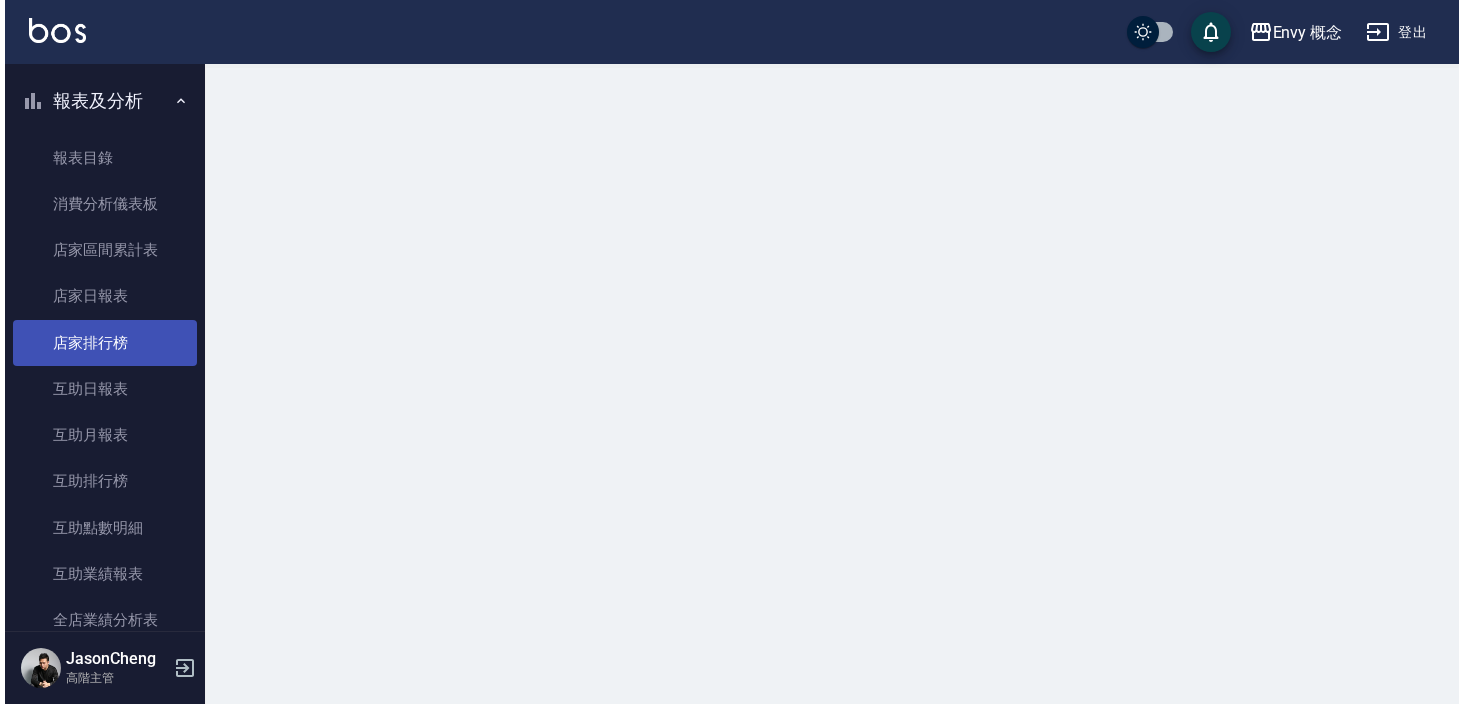 scroll, scrollTop: 0, scrollLeft: 0, axis: both 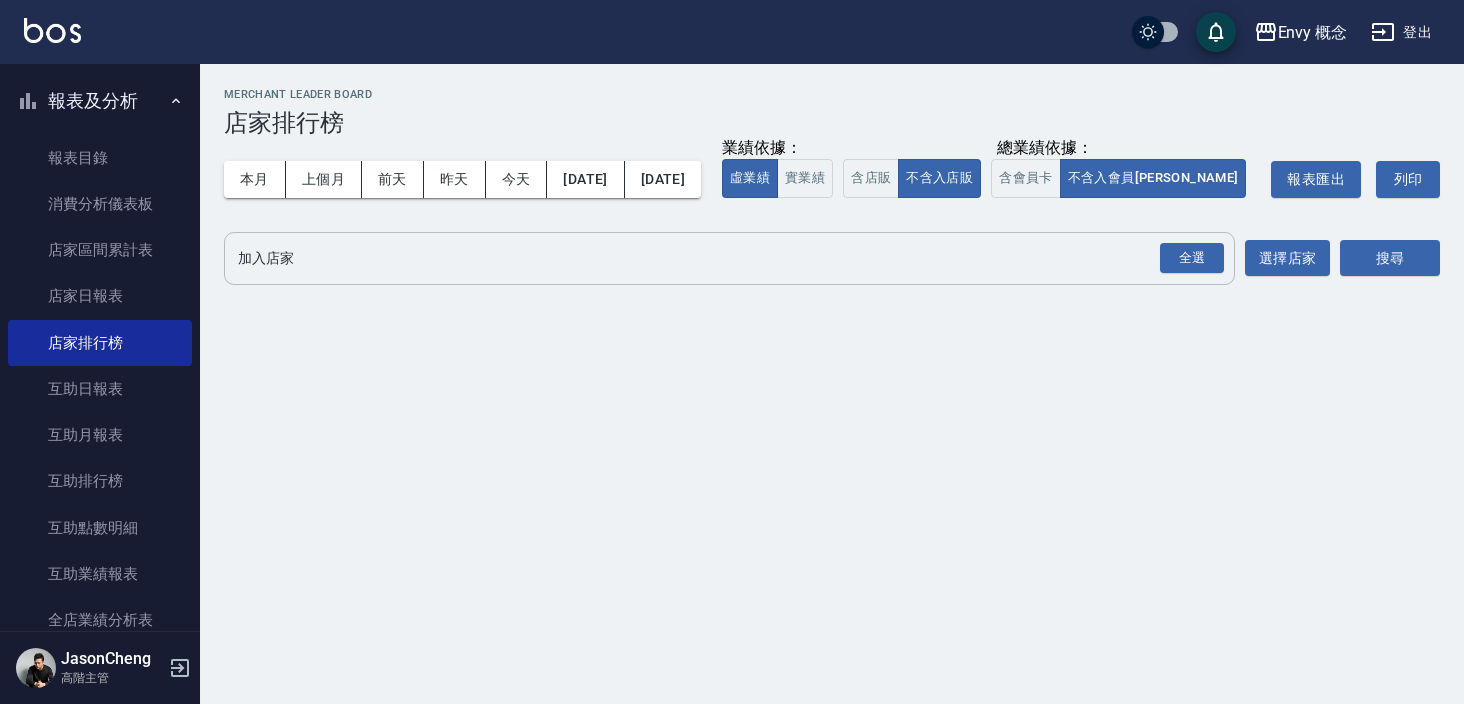 click on "加入店家" at bounding box center (714, 258) 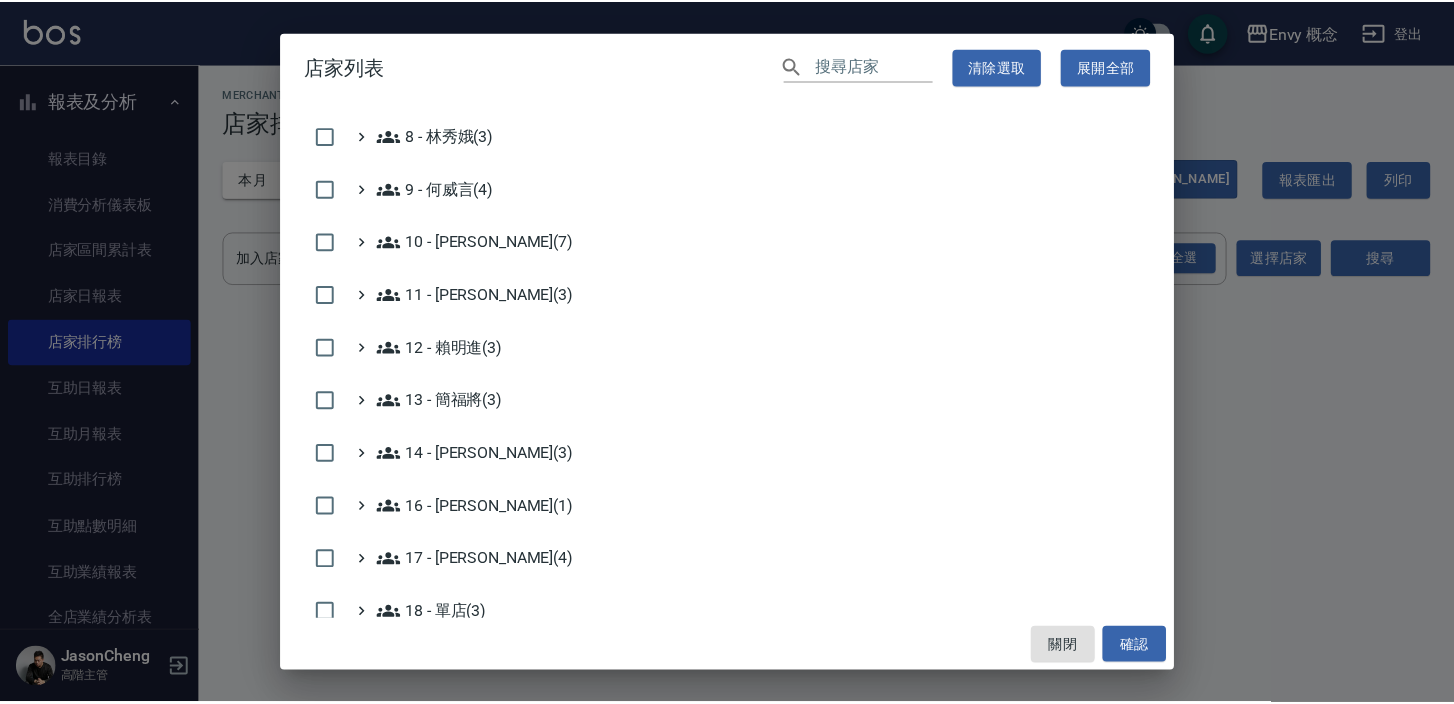 scroll, scrollTop: 806, scrollLeft: 0, axis: vertical 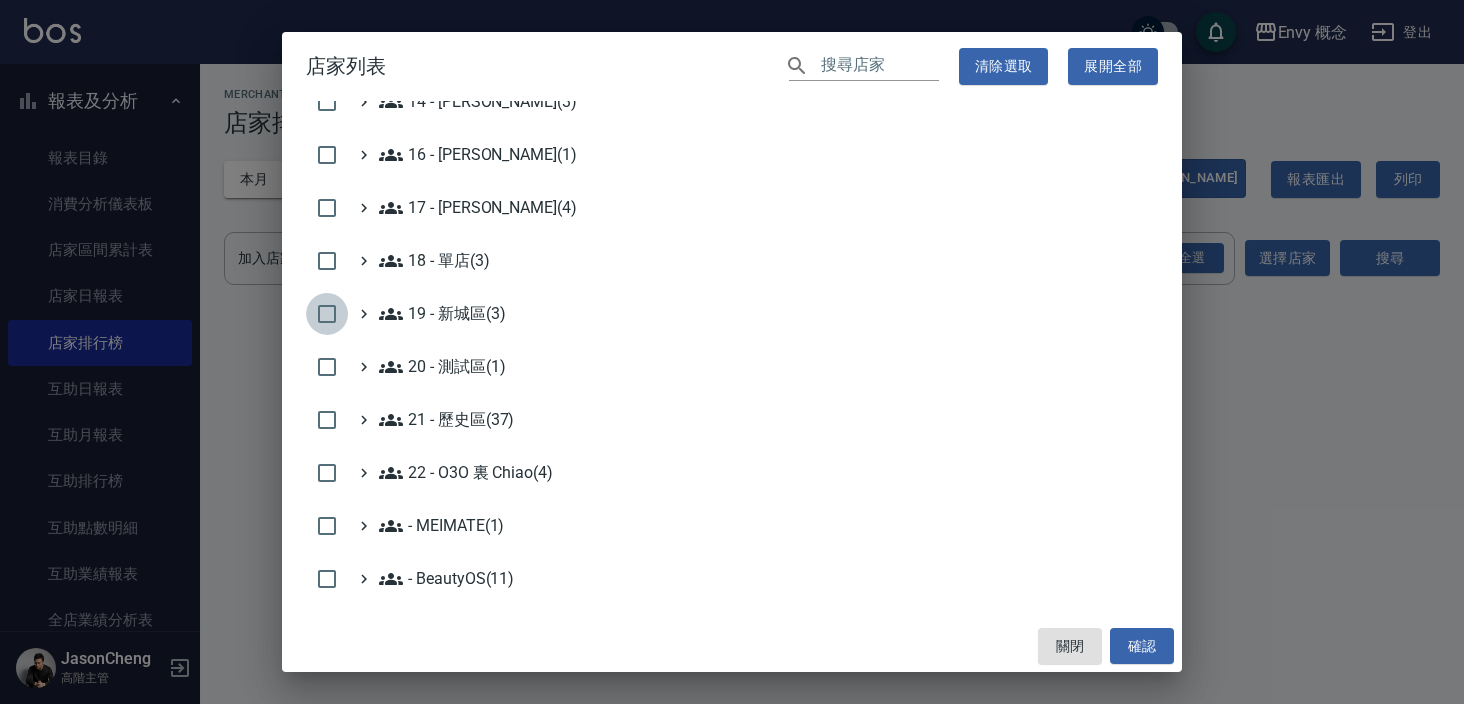 click at bounding box center (327, 314) 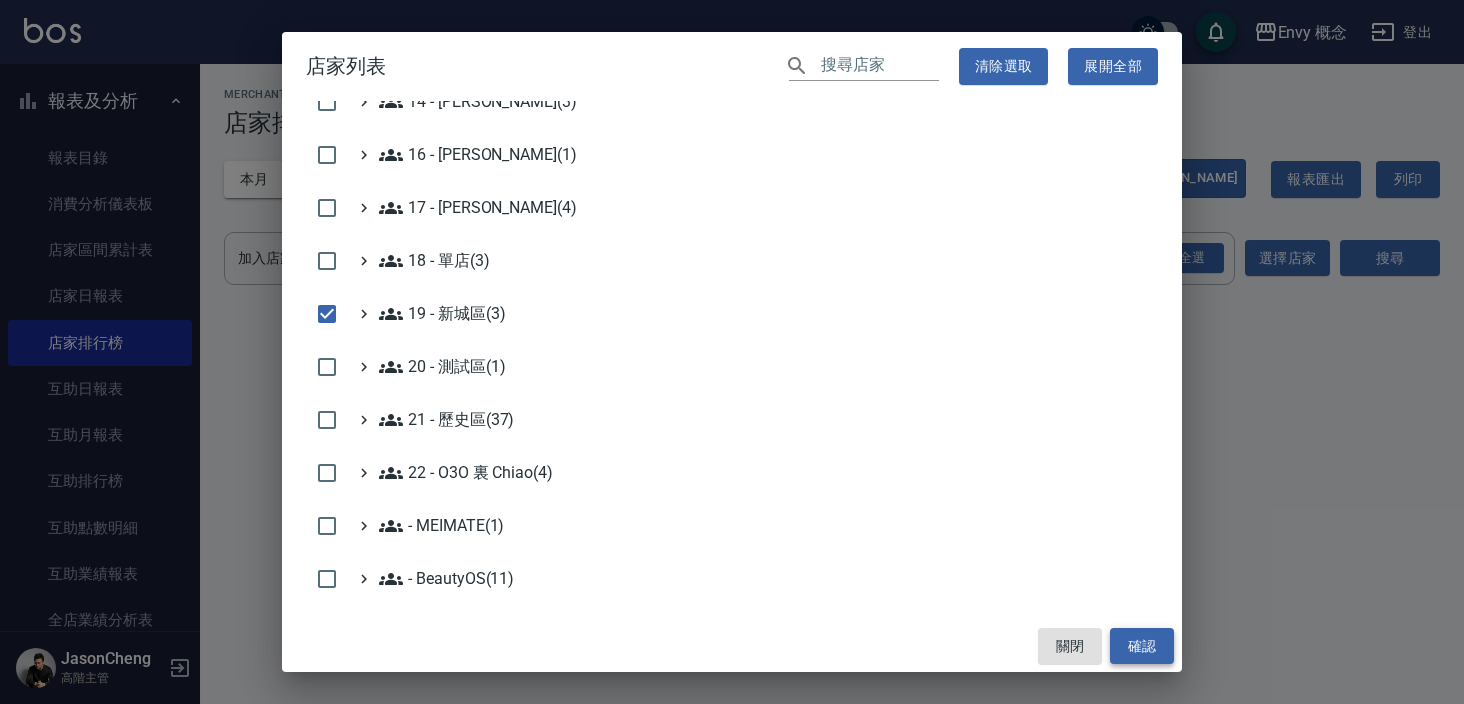 click on "確認" at bounding box center [1142, 646] 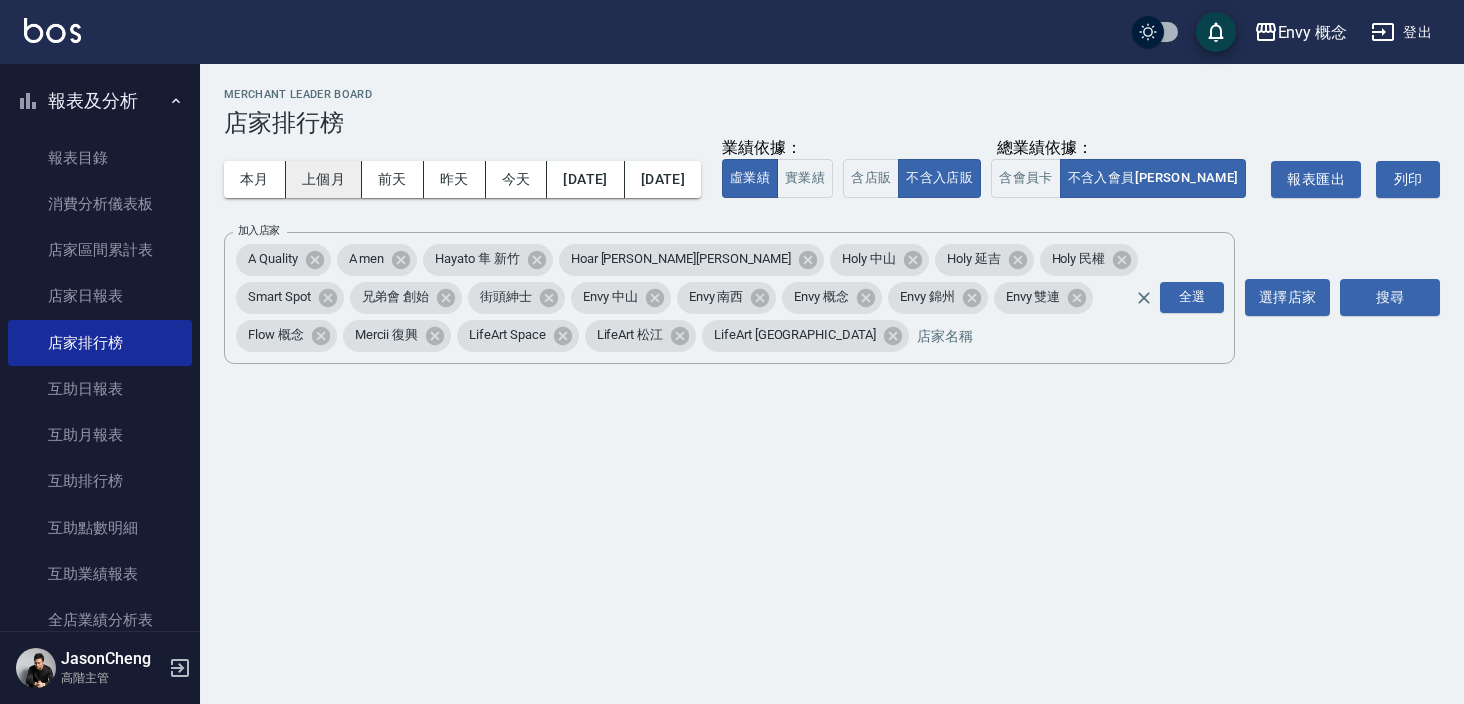 click on "上個月" at bounding box center [324, 179] 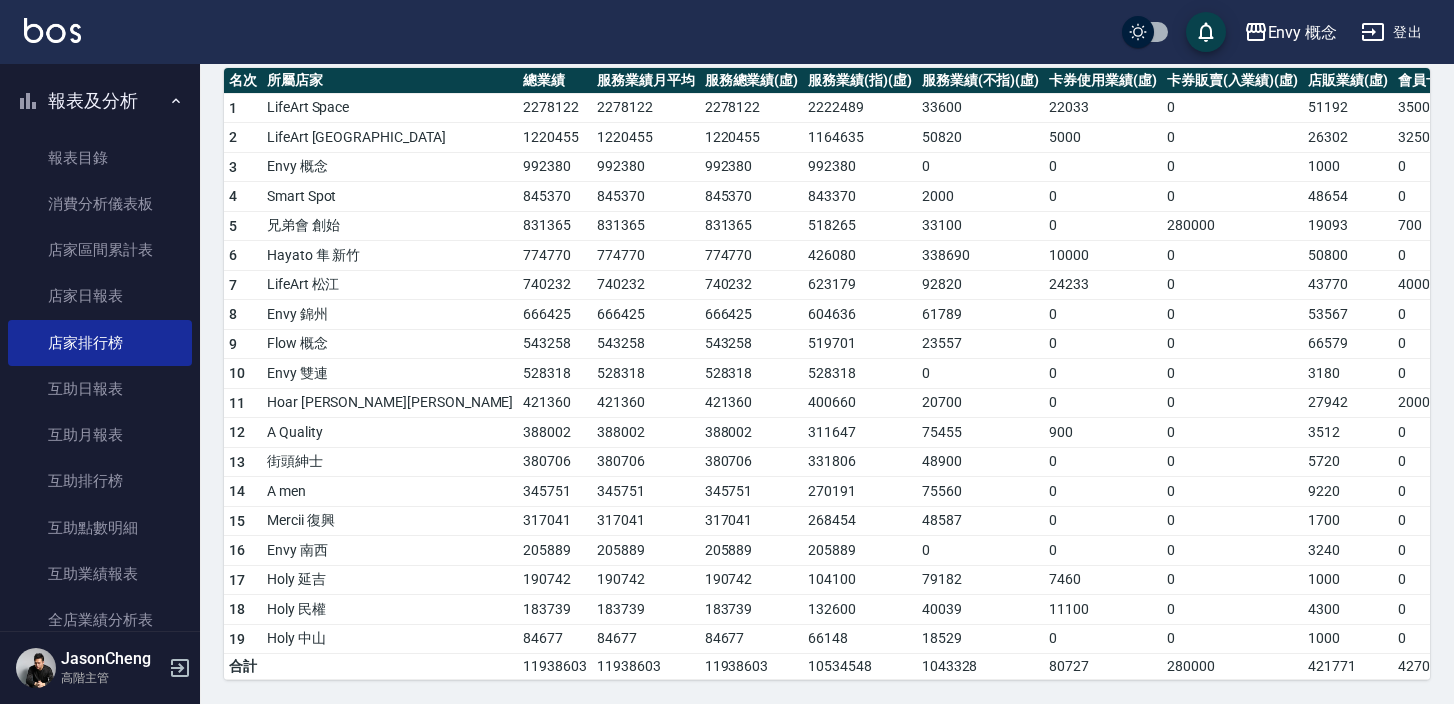 scroll, scrollTop: 322, scrollLeft: 0, axis: vertical 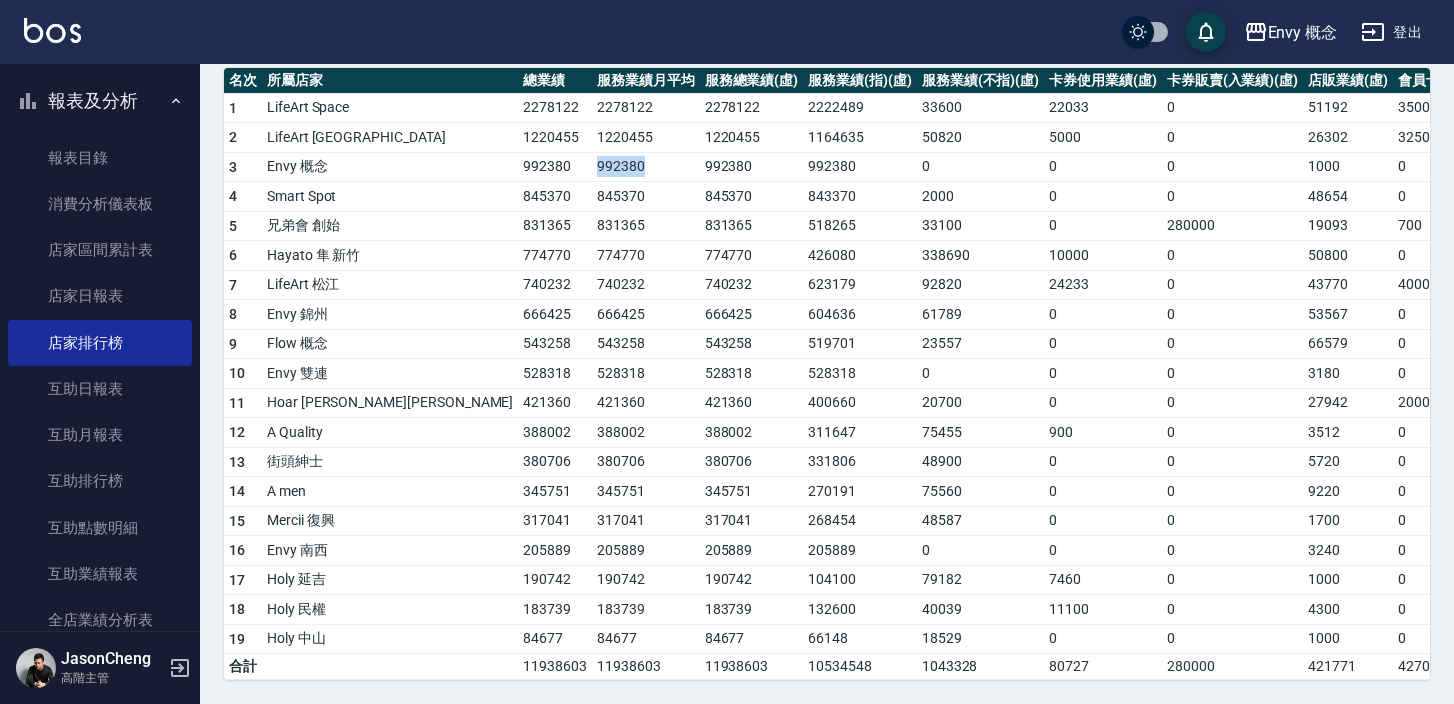 drag, startPoint x: 503, startPoint y: 147, endPoint x: 422, endPoint y: 148, distance: 81.00617 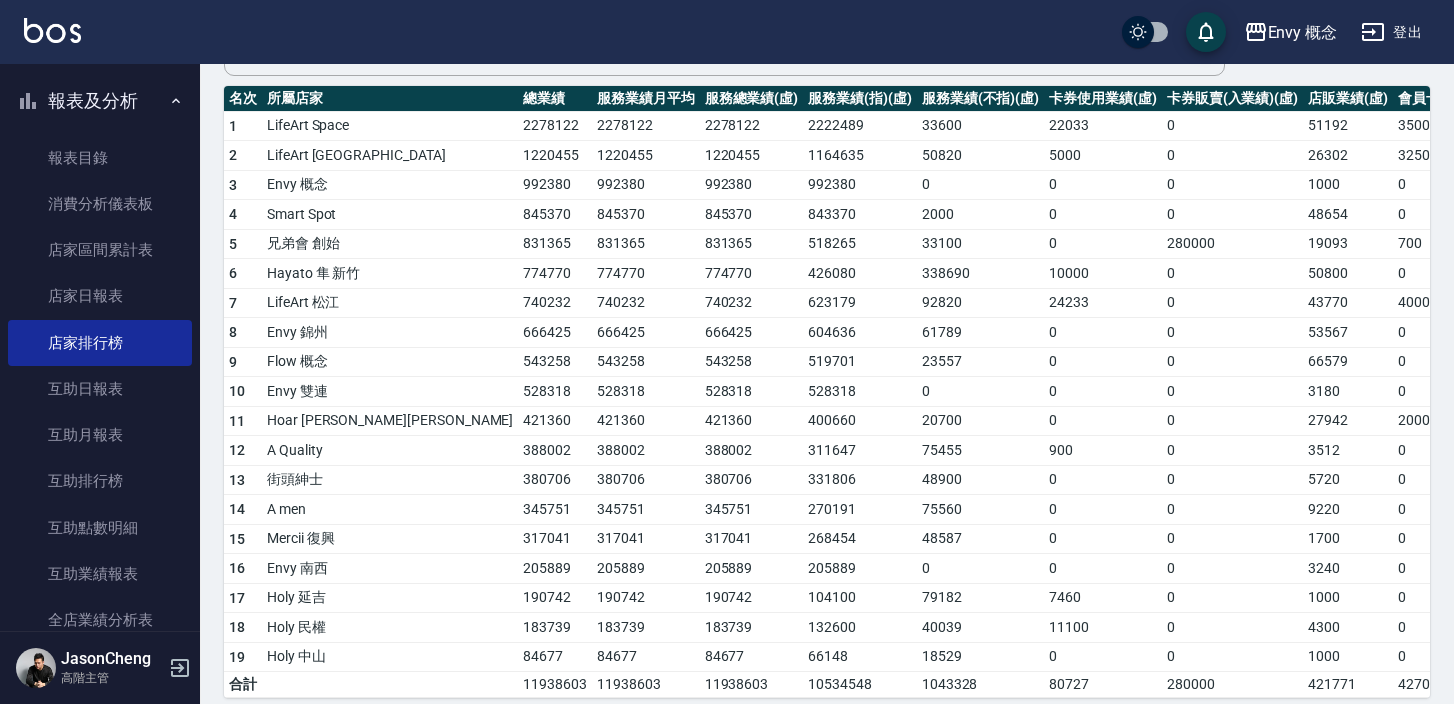 scroll, scrollTop: 284, scrollLeft: 0, axis: vertical 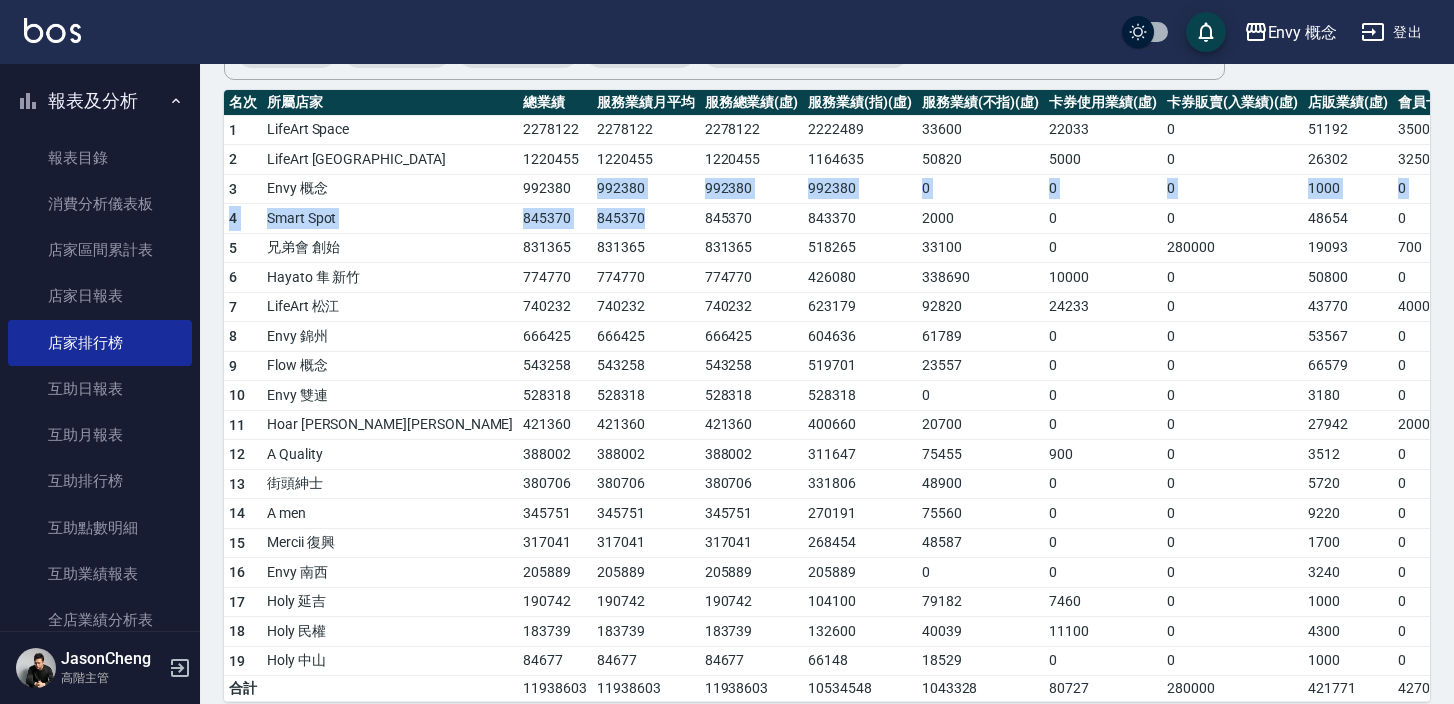 drag, startPoint x: 496, startPoint y: 211, endPoint x: 438, endPoint y: 192, distance: 61.03278 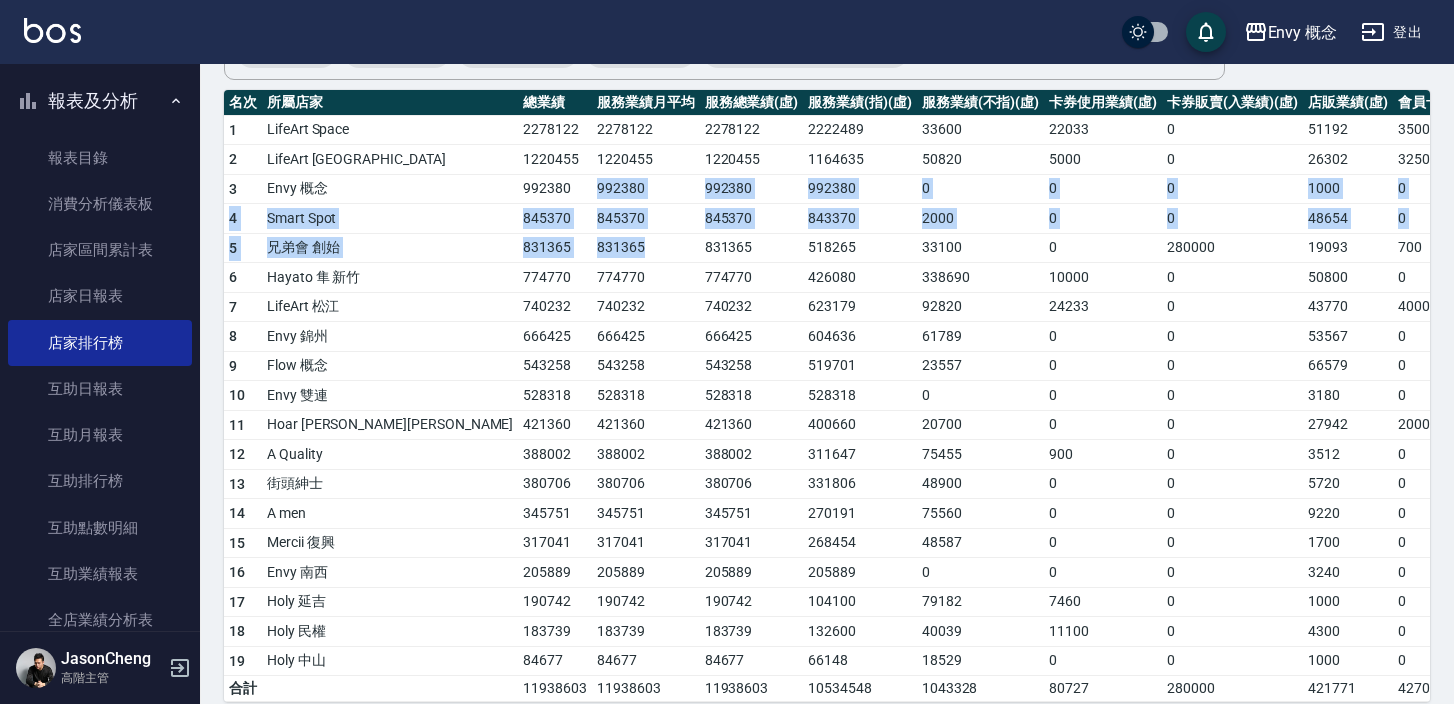 drag, startPoint x: 493, startPoint y: 249, endPoint x: 438, endPoint y: 185, distance: 84.38602 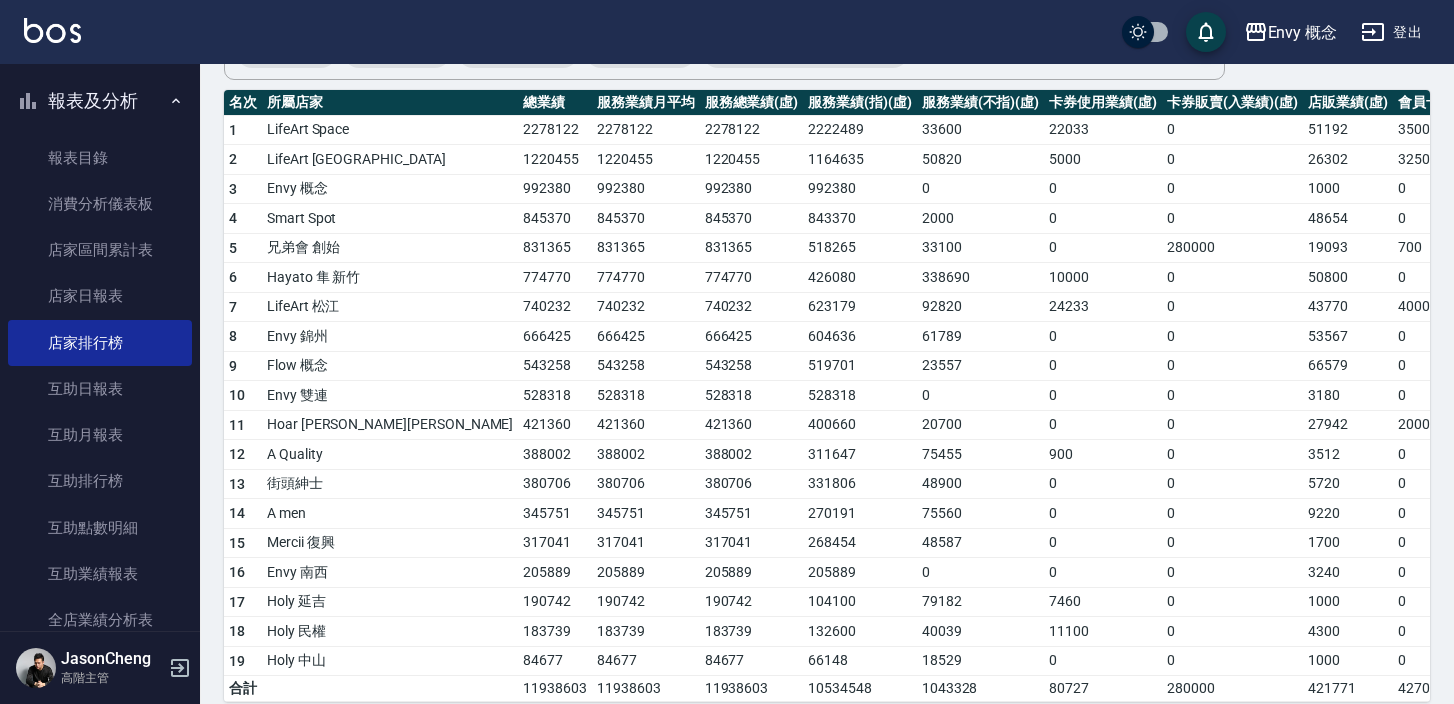 click on "774770" at bounding box center (646, 278) 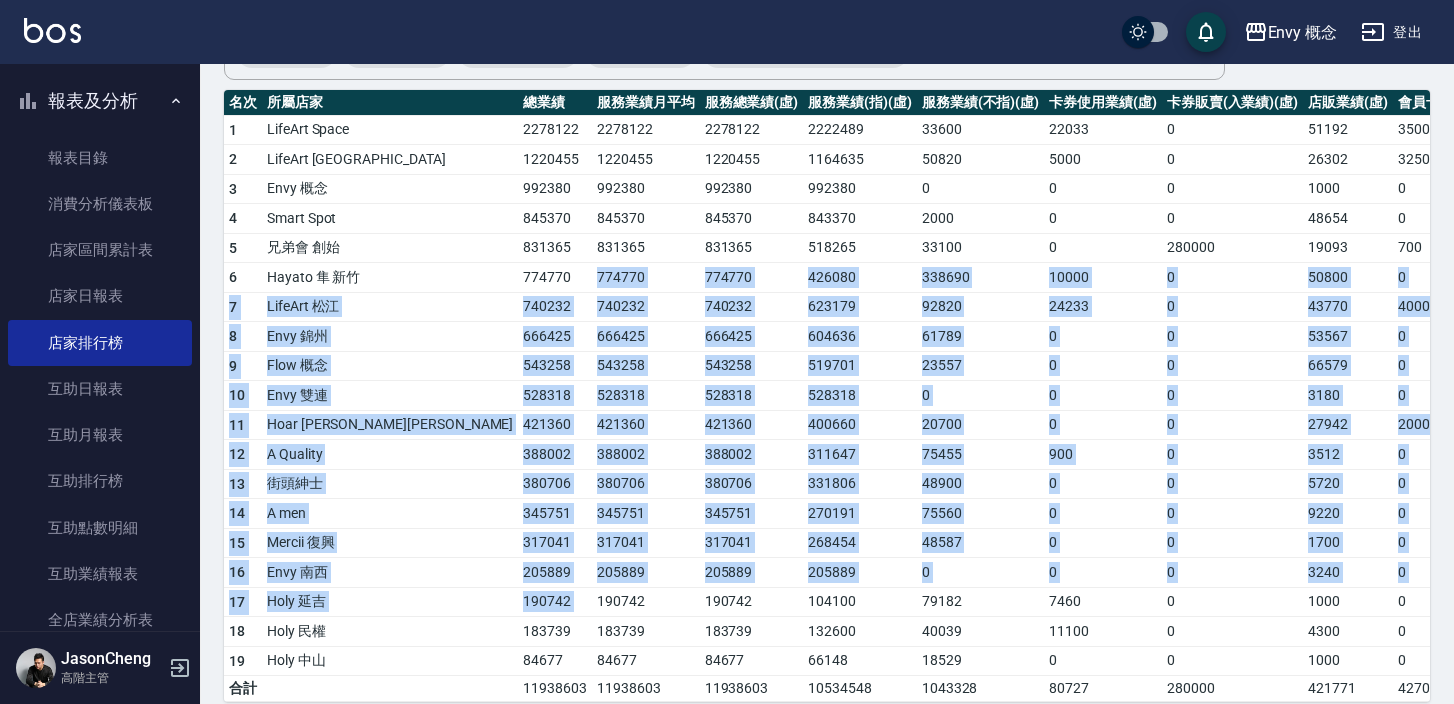 drag, startPoint x: 444, startPoint y: 275, endPoint x: 512, endPoint y: 588, distance: 320.30142 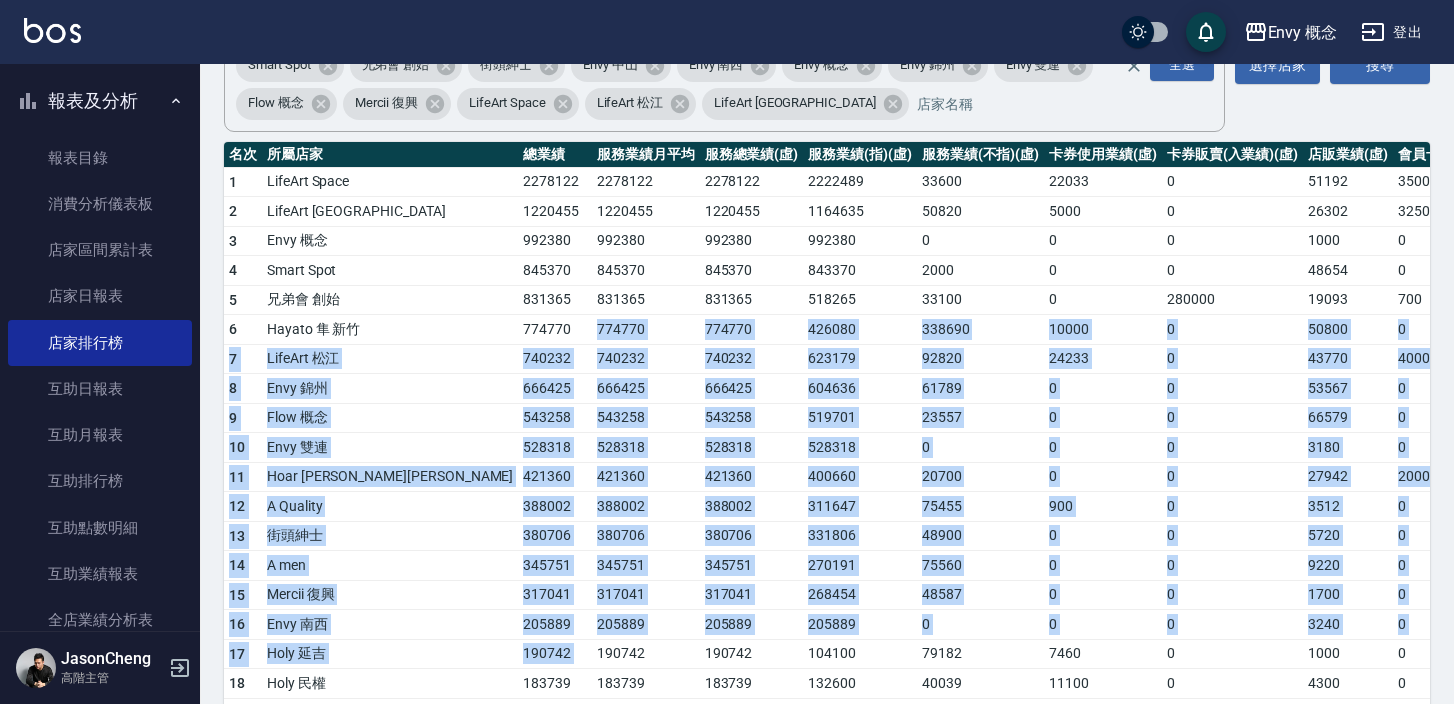 scroll, scrollTop: 212, scrollLeft: 0, axis: vertical 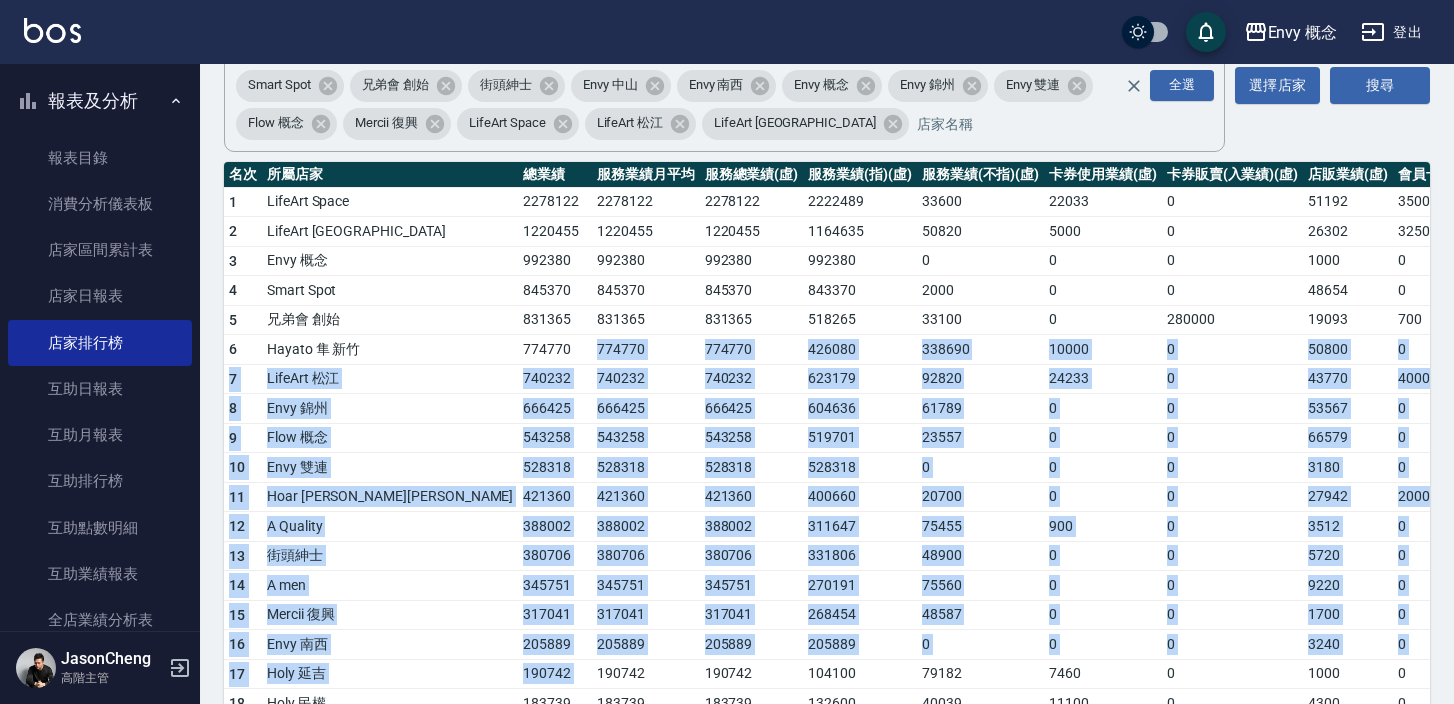 click on "666425" at bounding box center [752, 409] 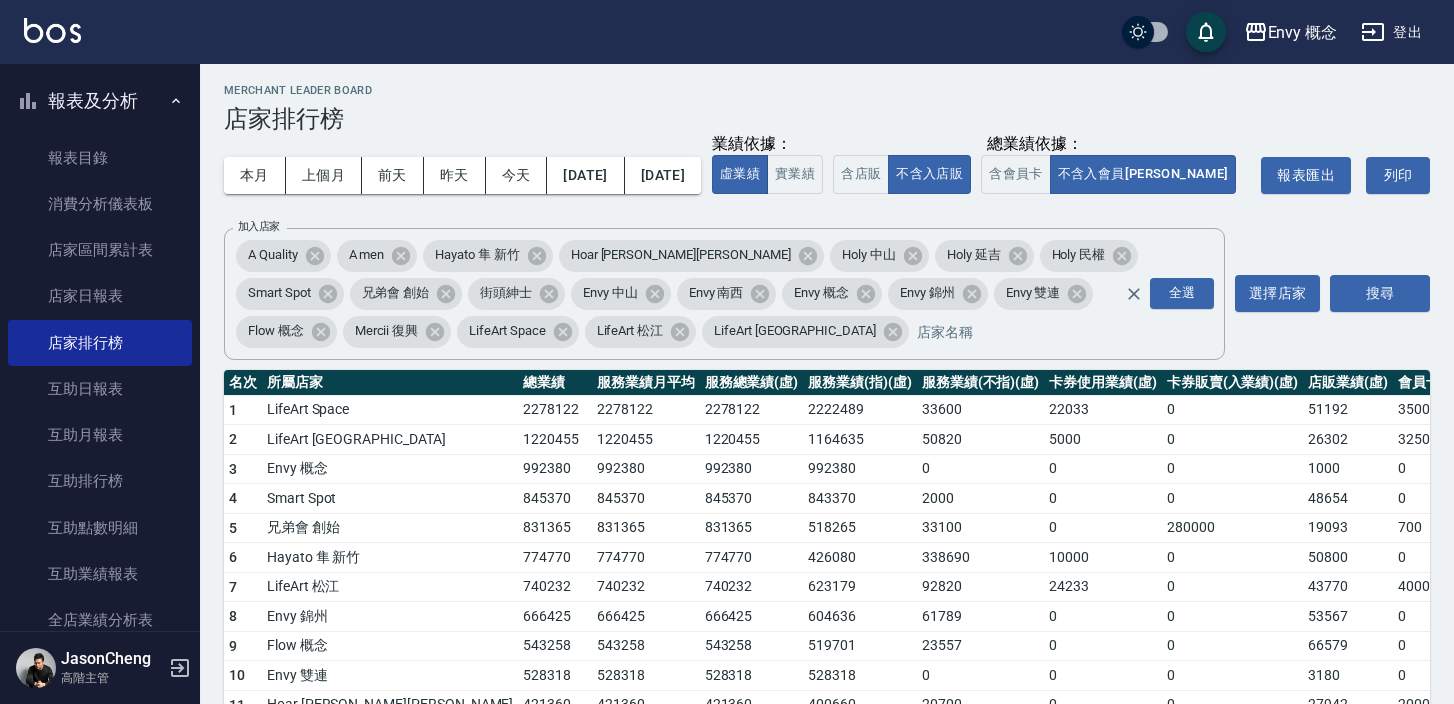 scroll, scrollTop: 0, scrollLeft: 0, axis: both 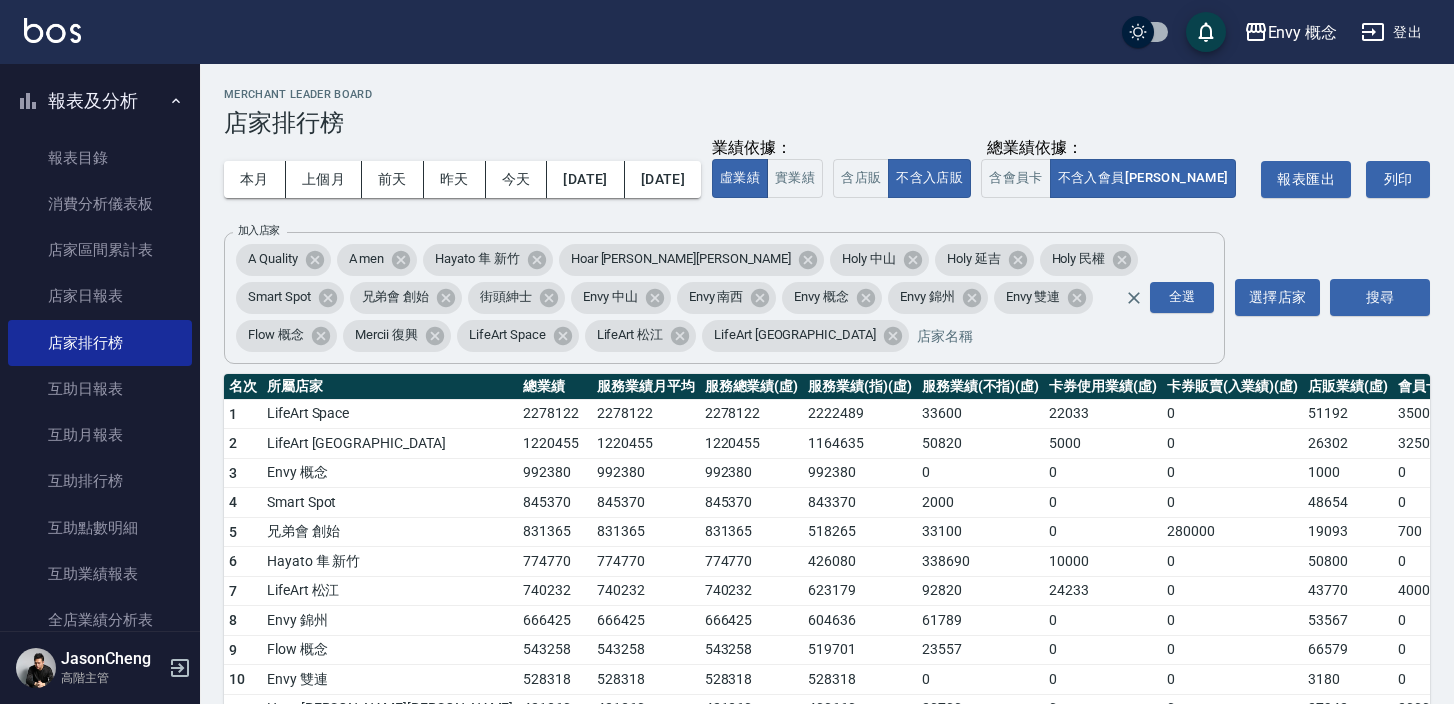 drag, startPoint x: 584, startPoint y: 296, endPoint x: 616, endPoint y: 297, distance: 32.01562 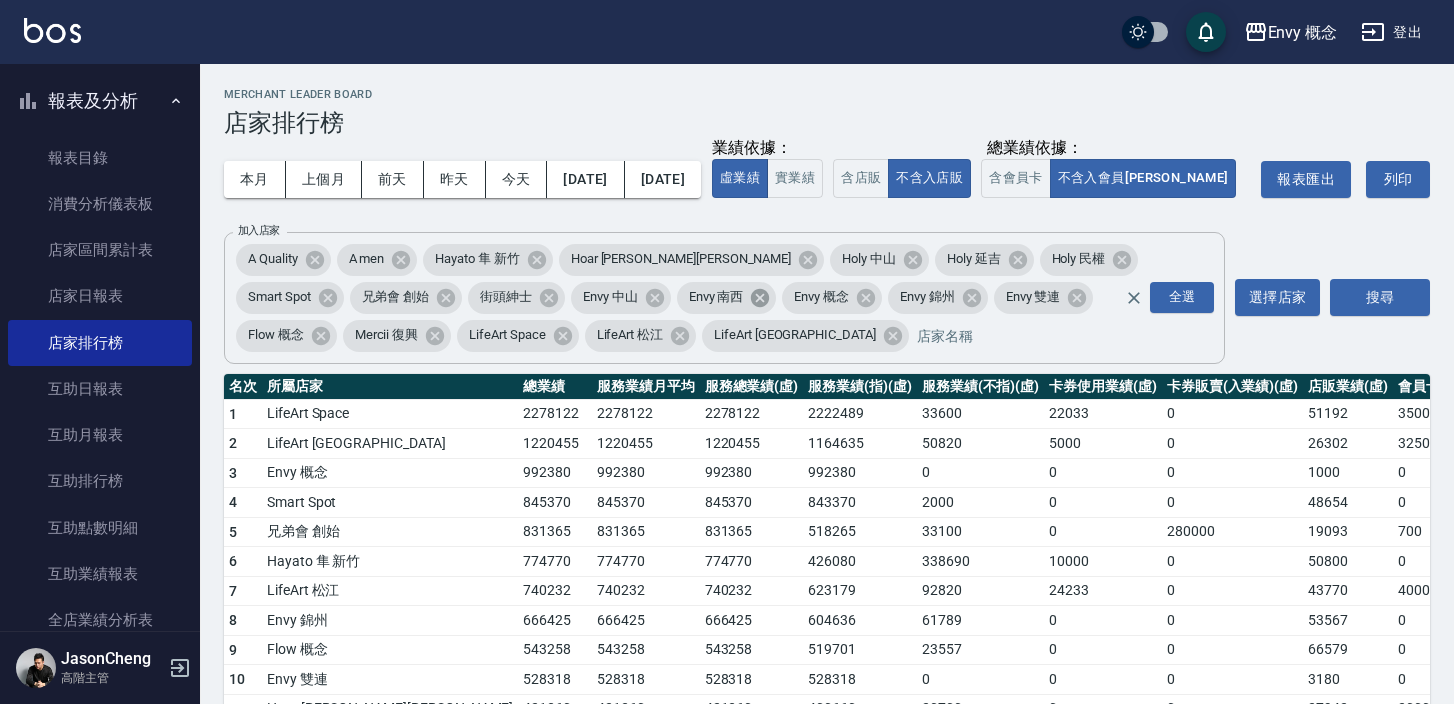 click 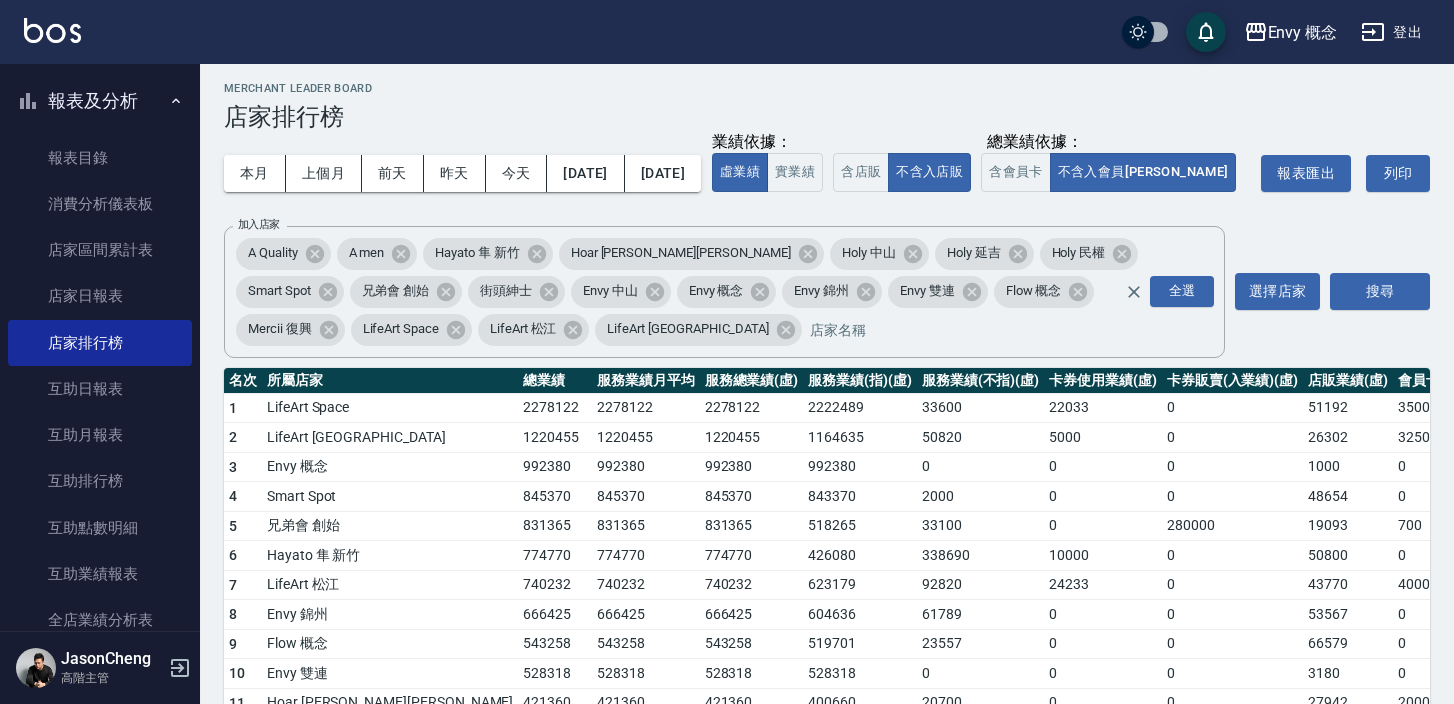 scroll, scrollTop: 0, scrollLeft: 0, axis: both 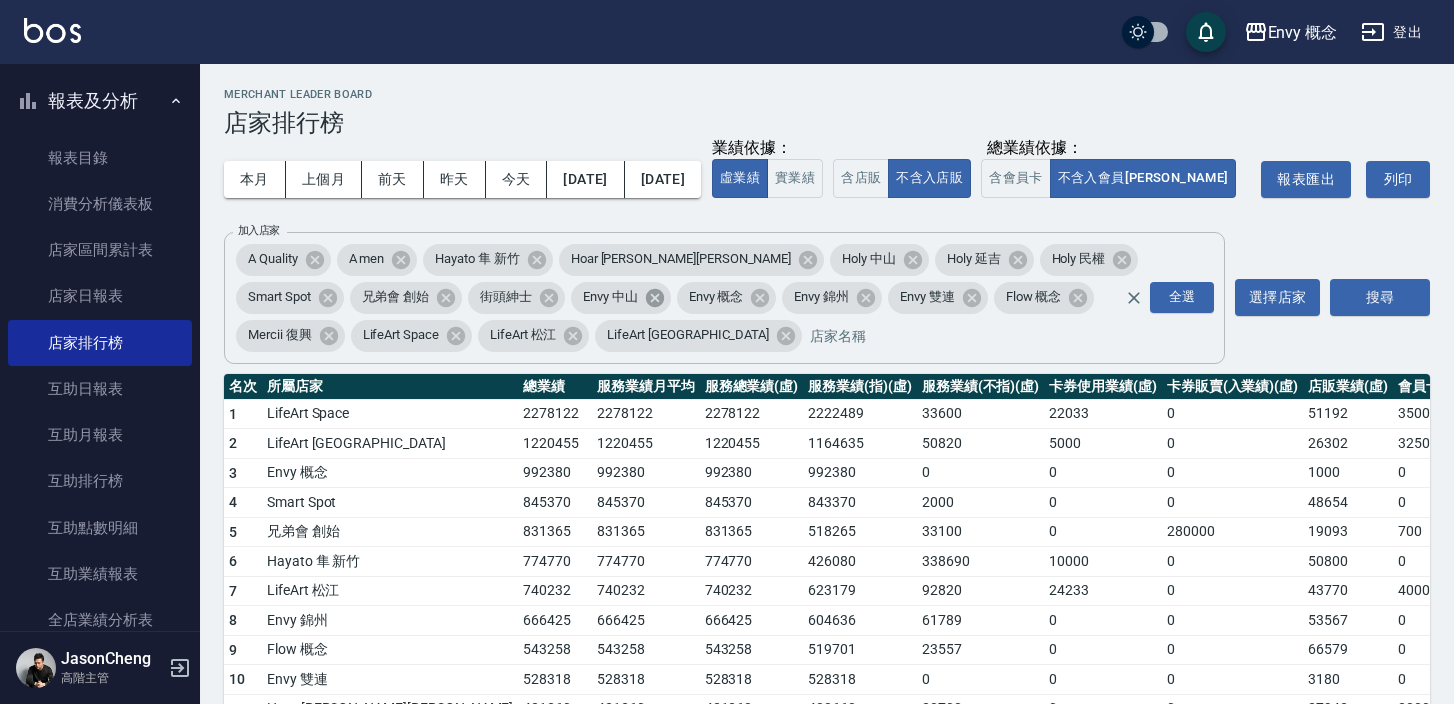 click 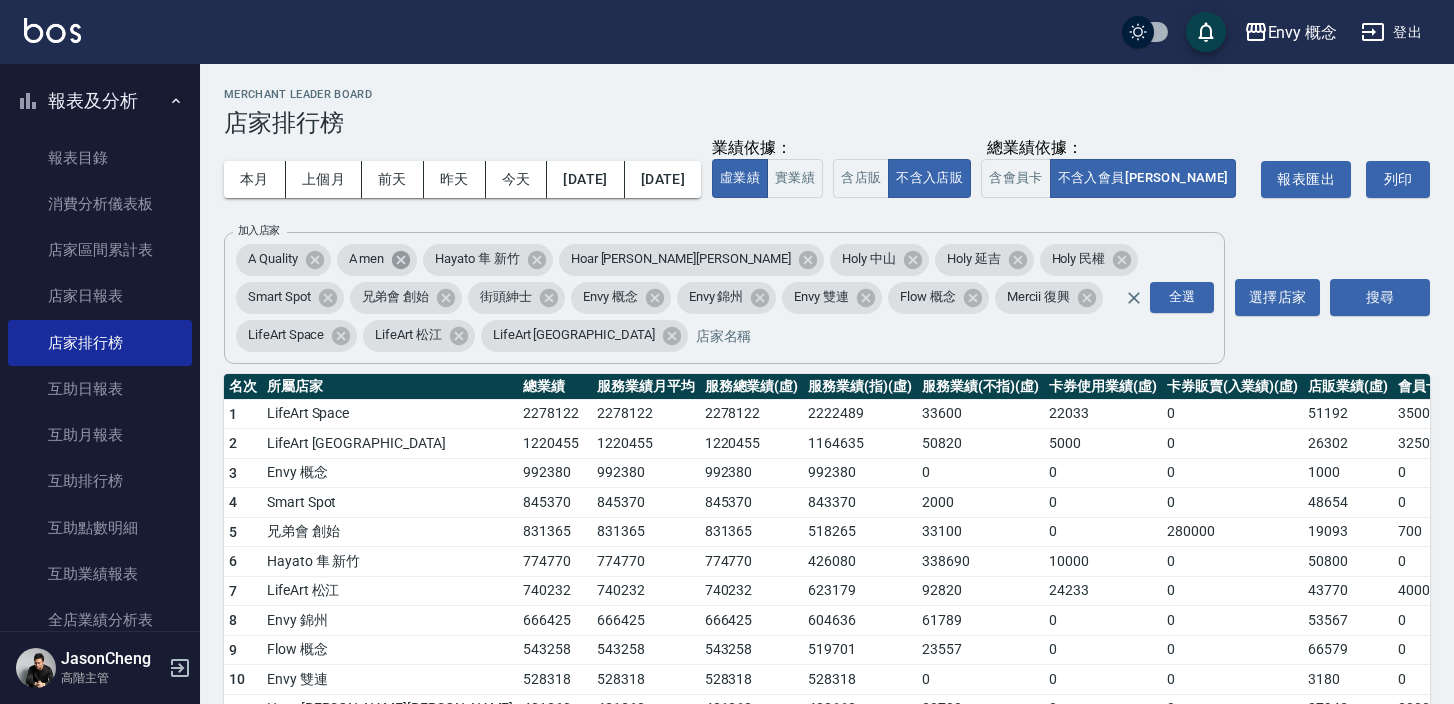 click 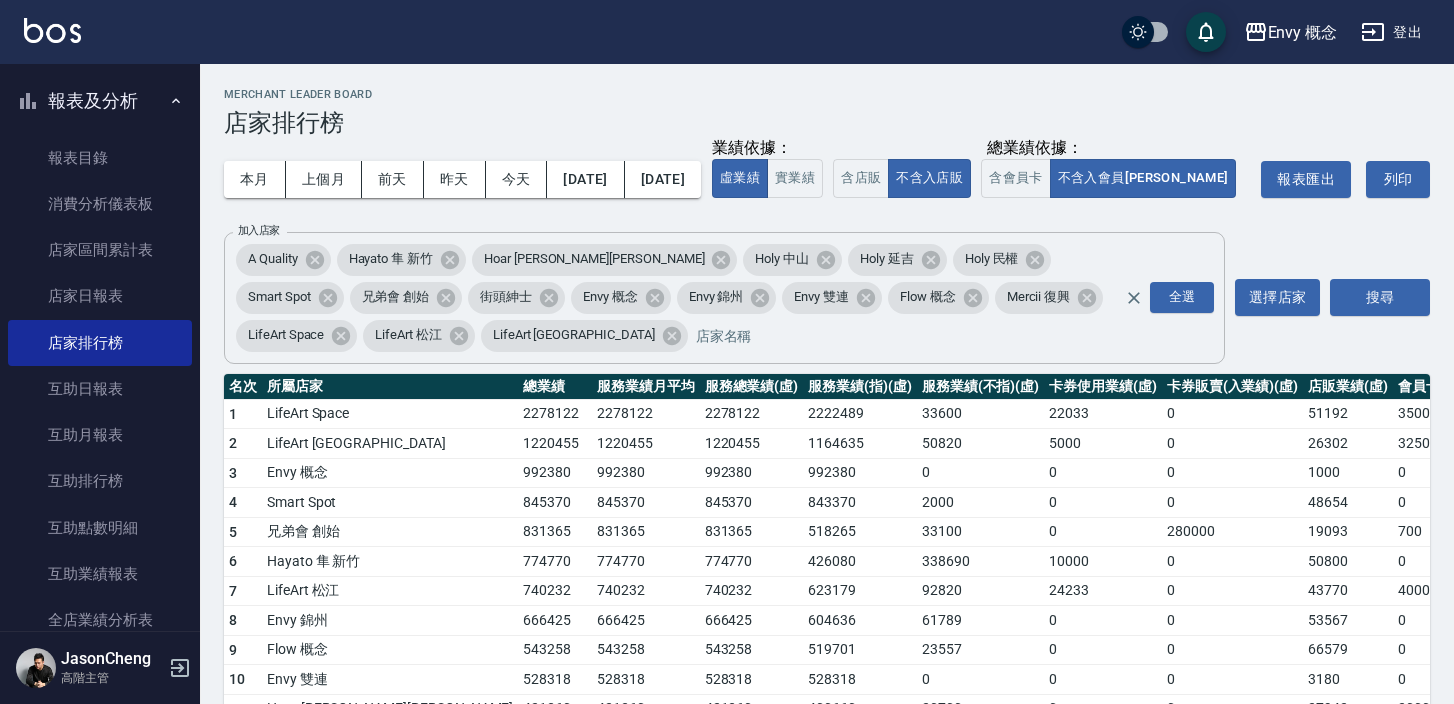click on "街頭紳士" at bounding box center (506, 297) 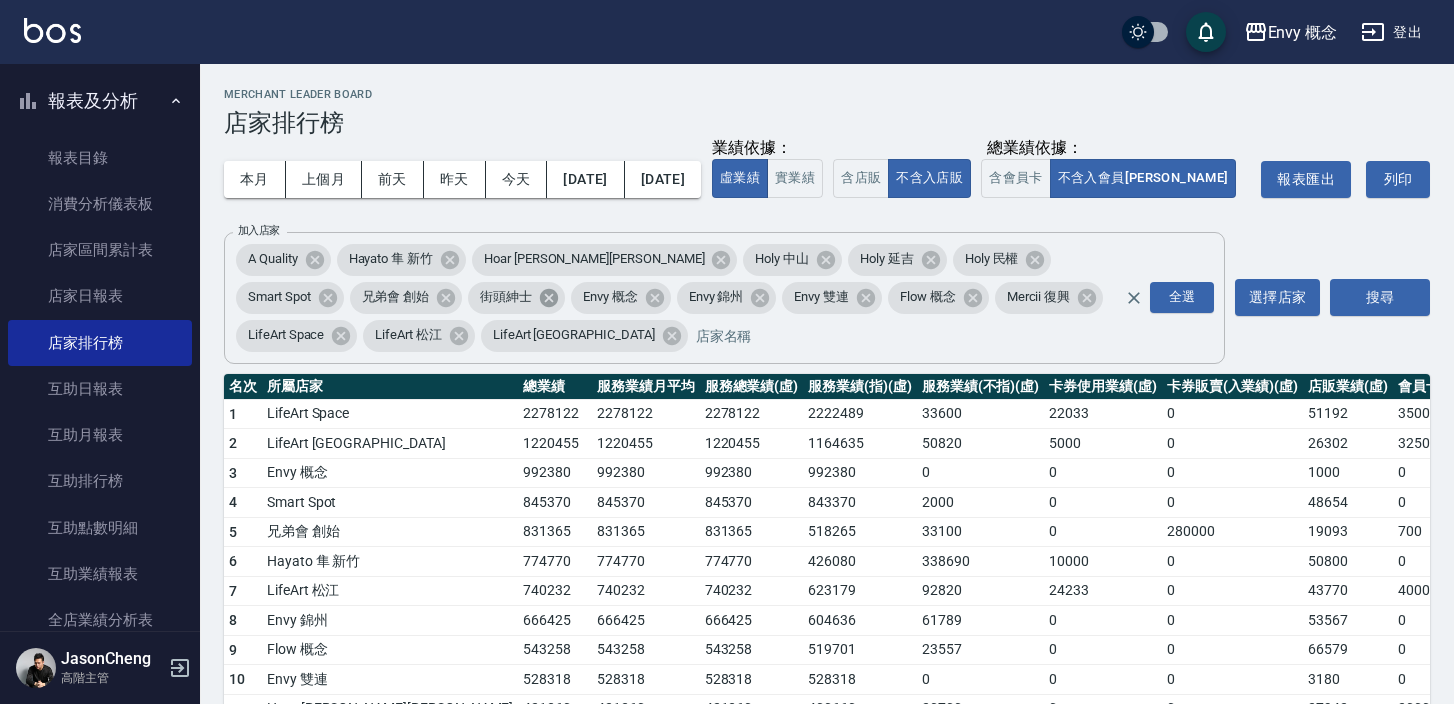 click 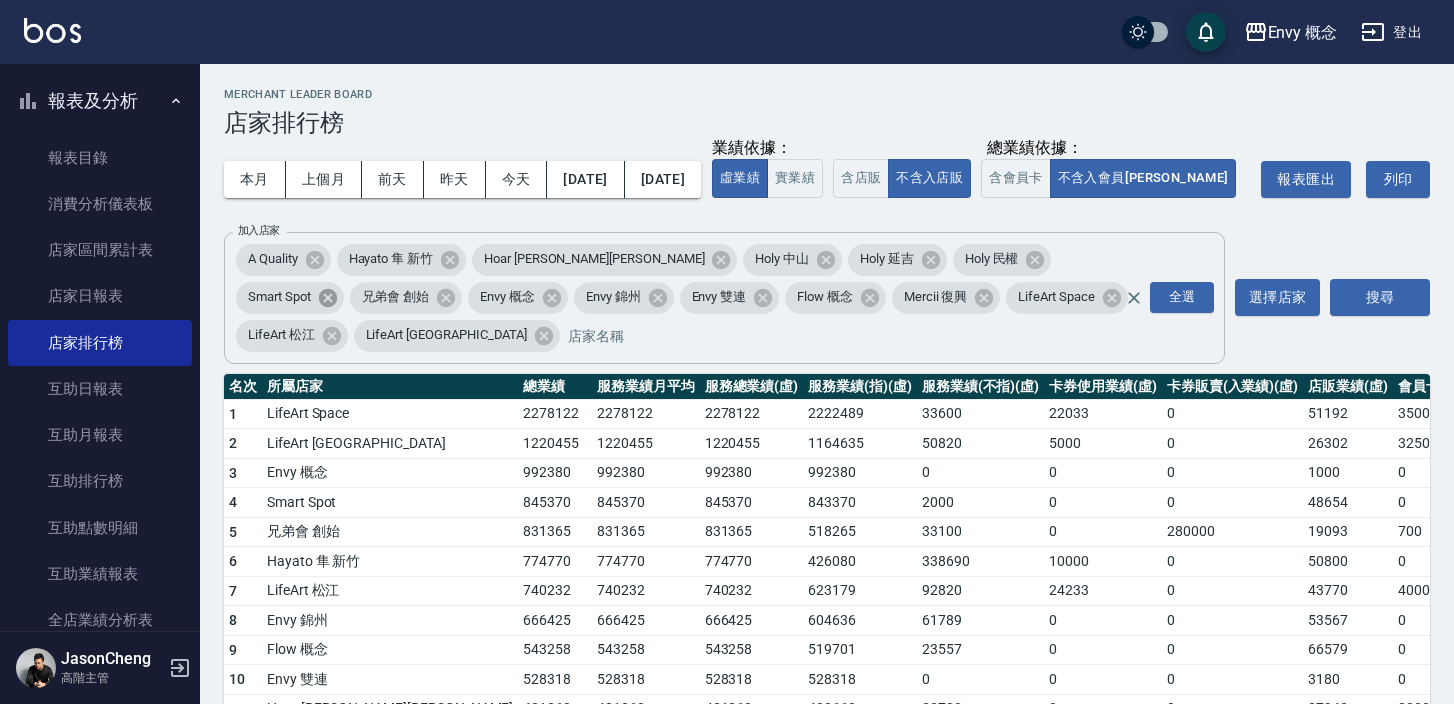 click 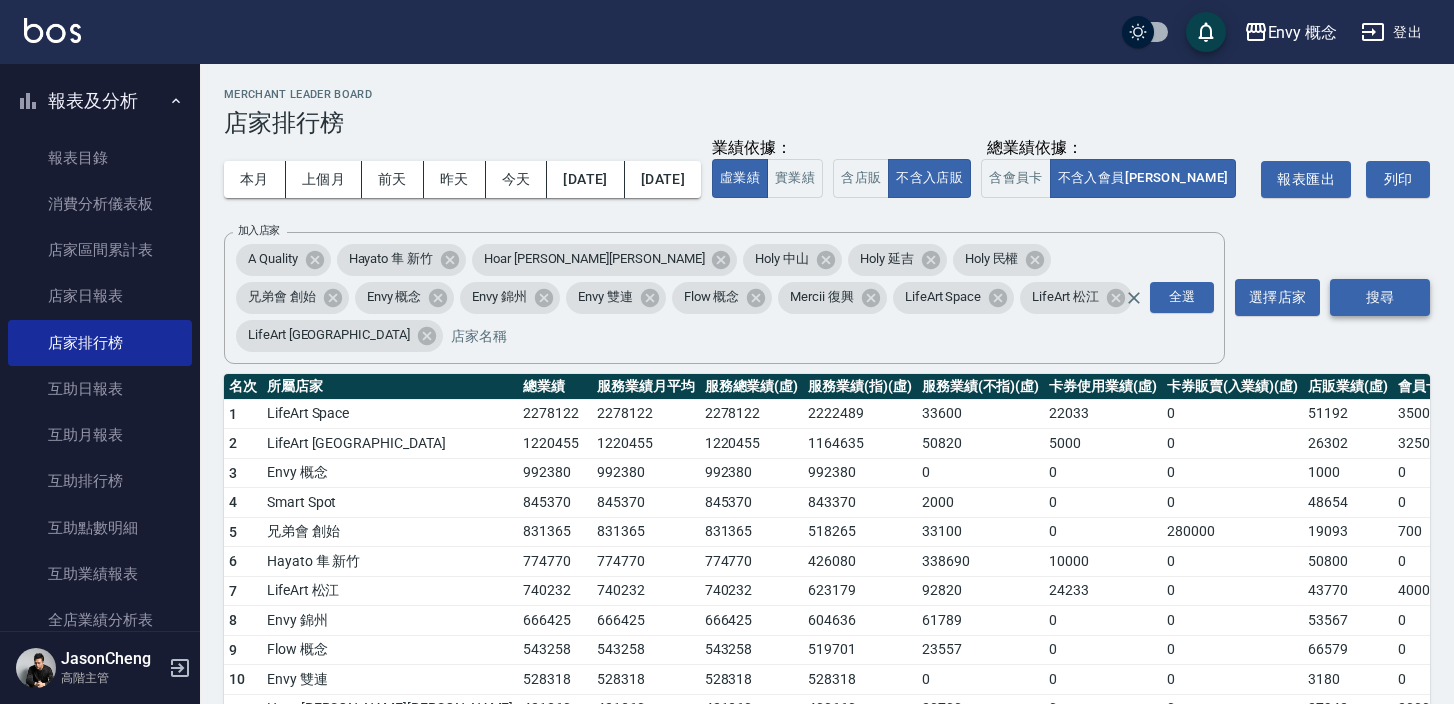 click on "搜尋" at bounding box center (1380, 297) 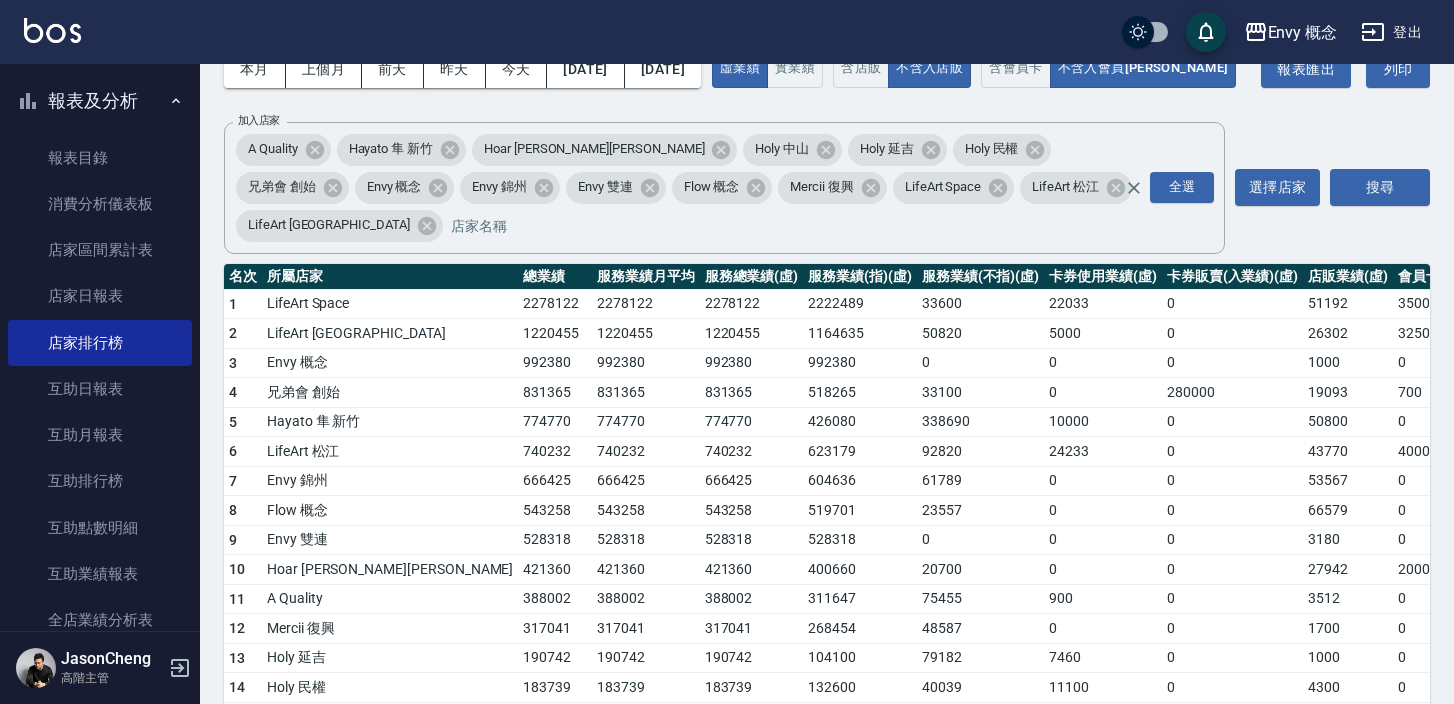 scroll, scrollTop: 44, scrollLeft: 0, axis: vertical 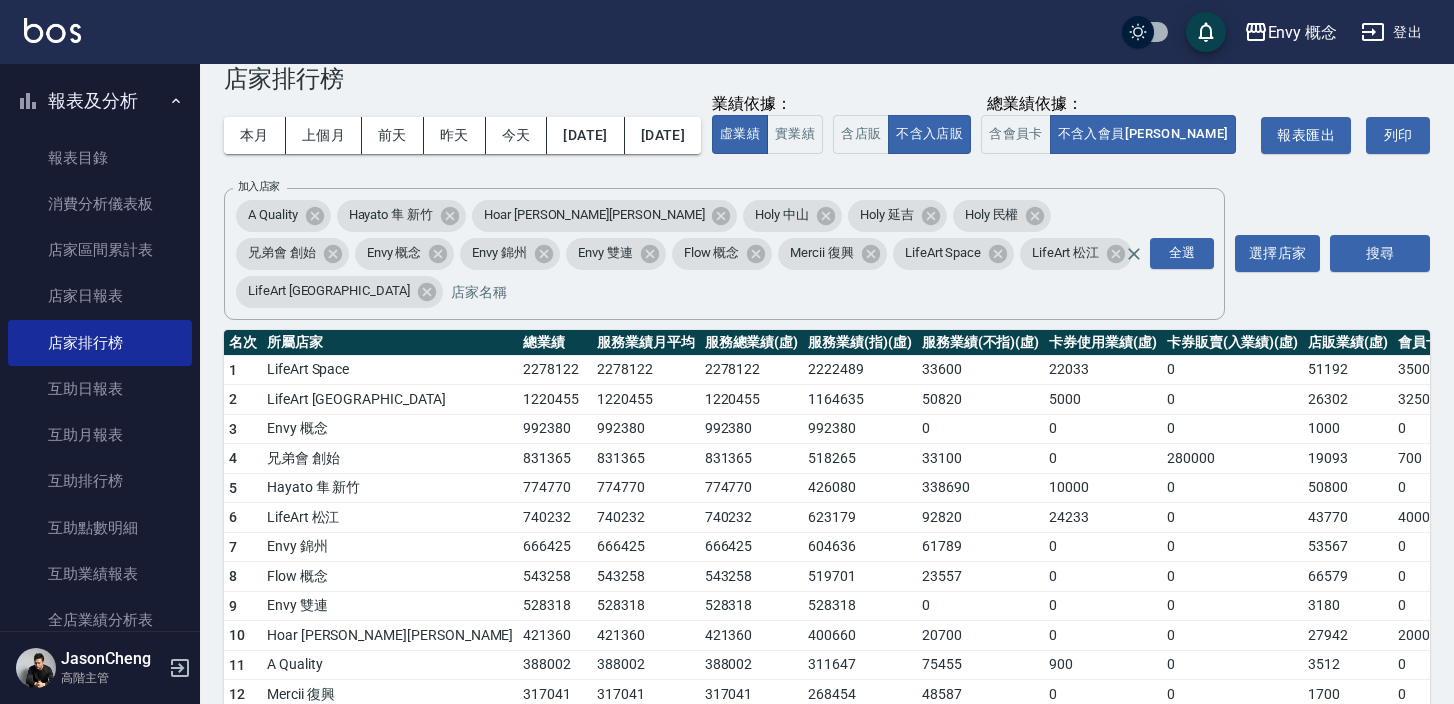 click on "Mercii 復興" at bounding box center (822, 253) 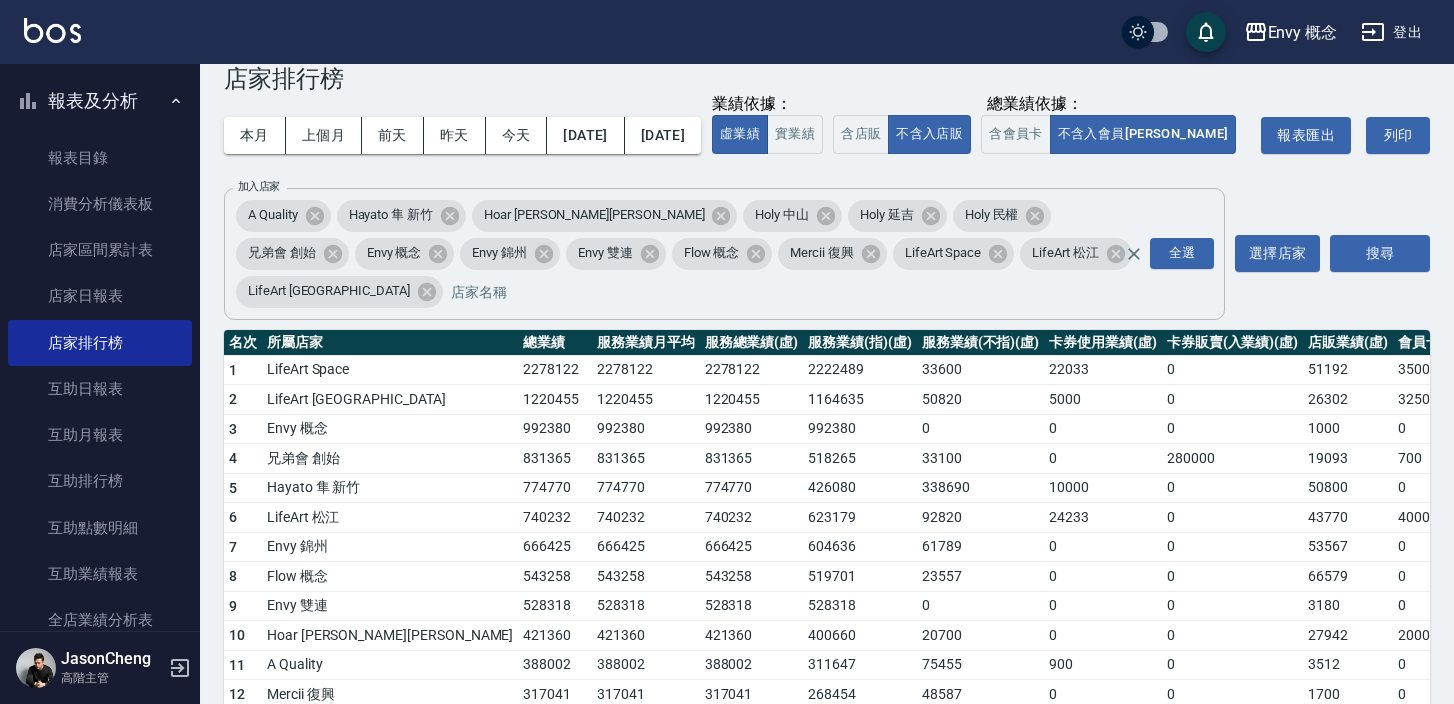 click on "全選" at bounding box center [1168, 254] 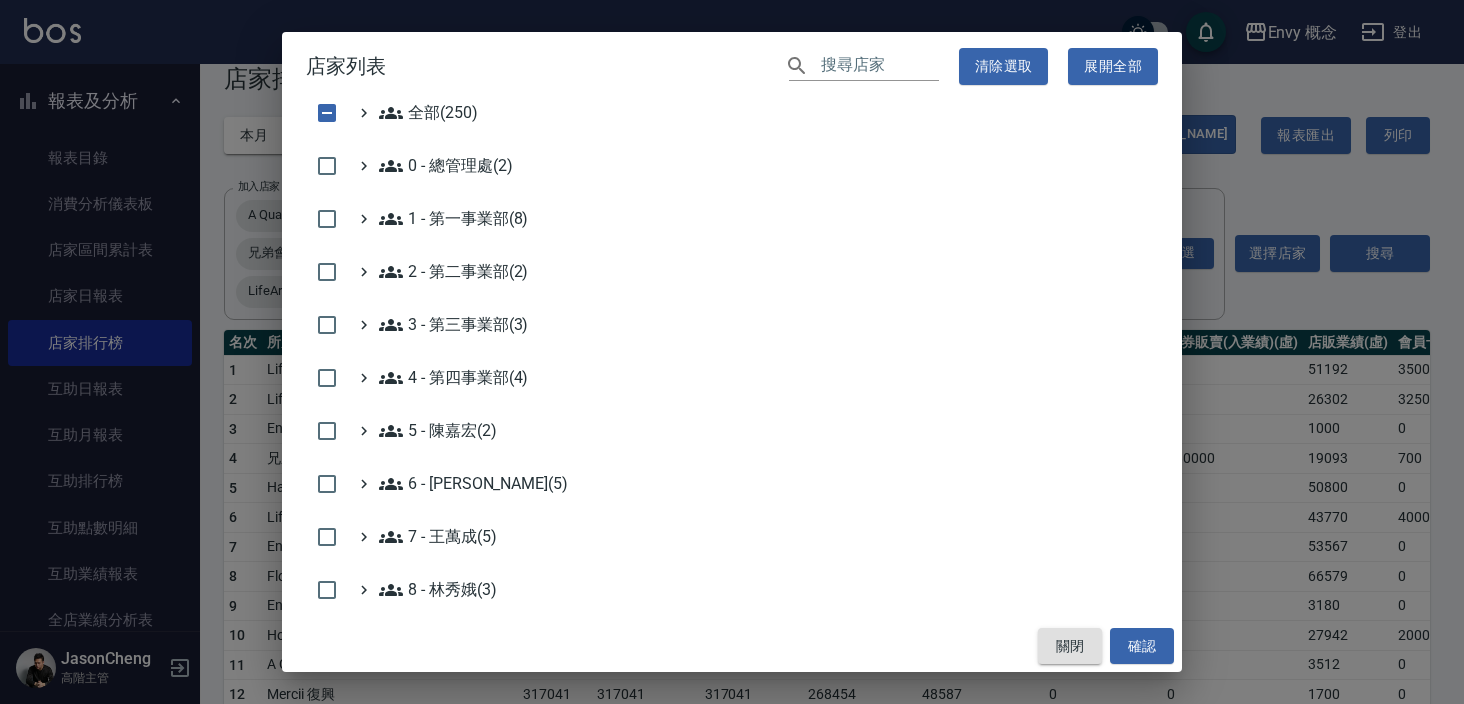 click on "關閉" at bounding box center (1070, 646) 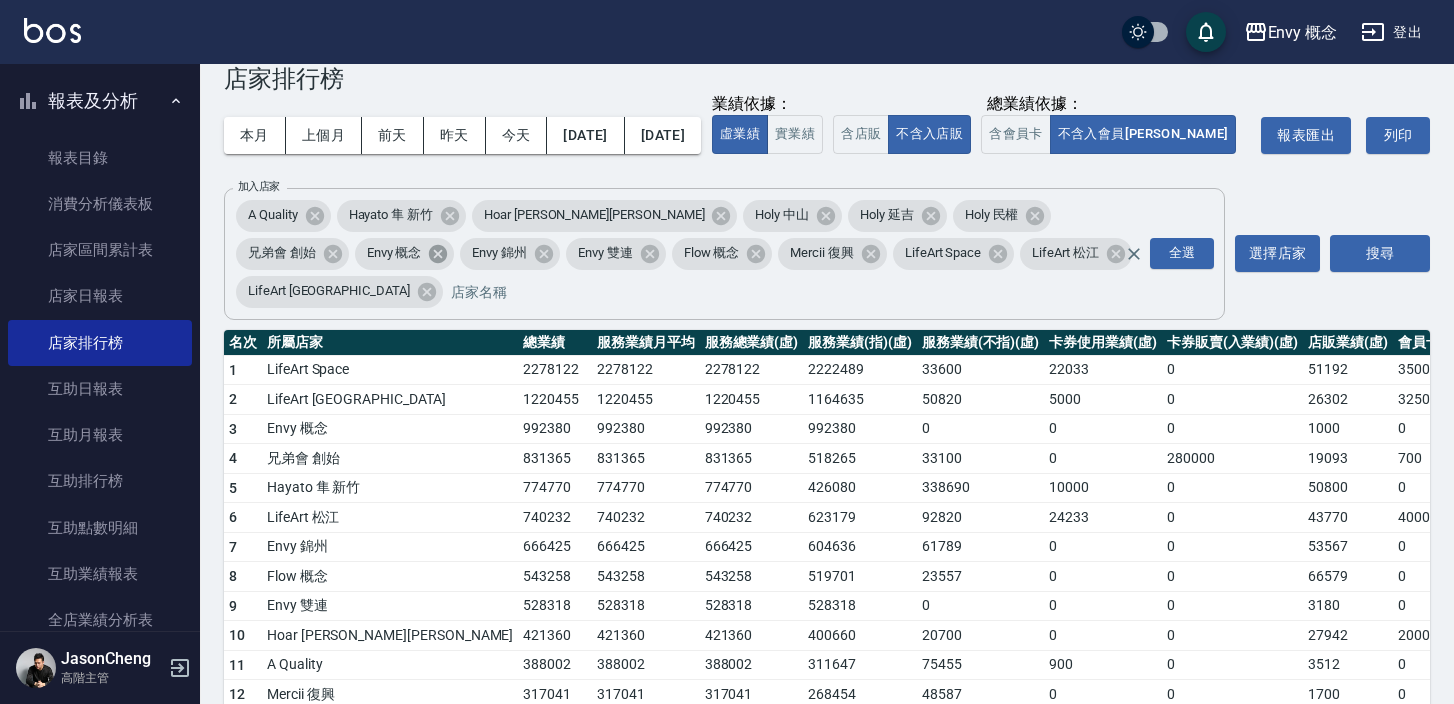 click 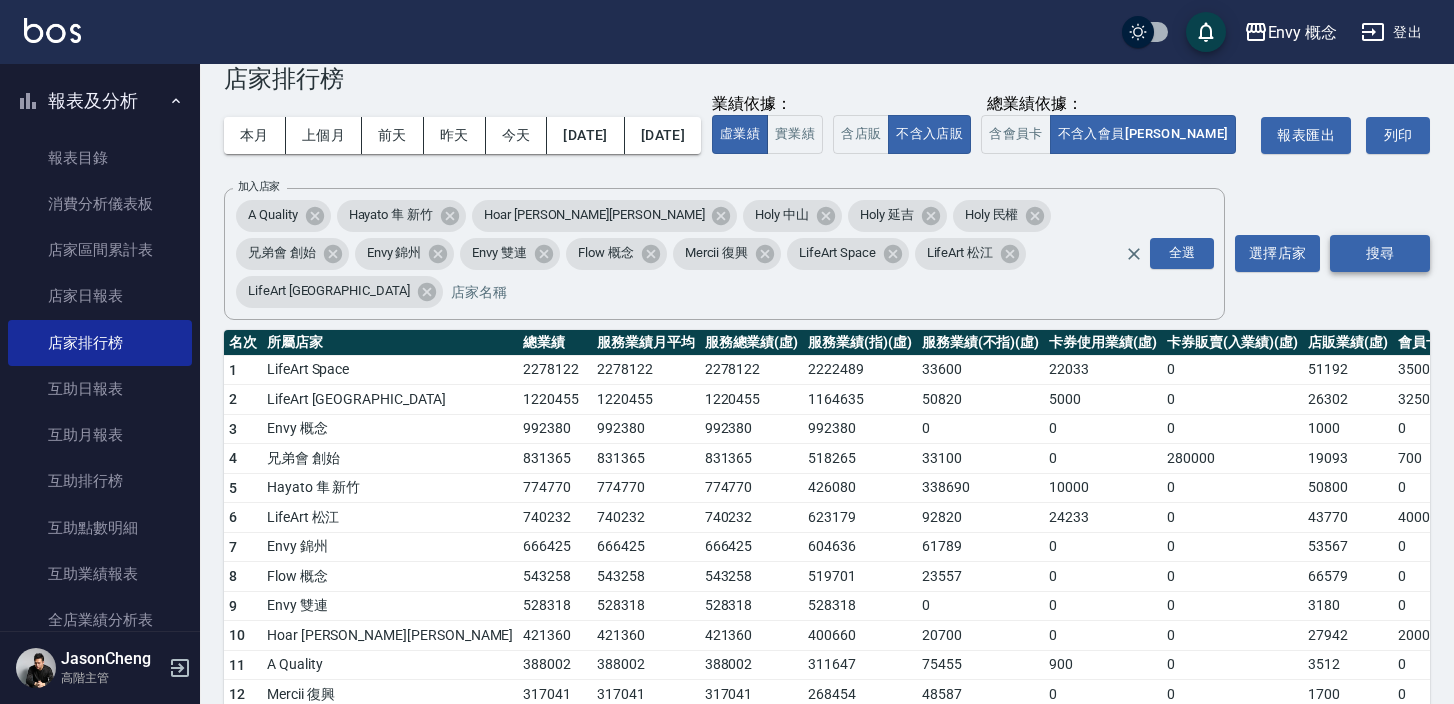 click on "搜尋" at bounding box center [1380, 253] 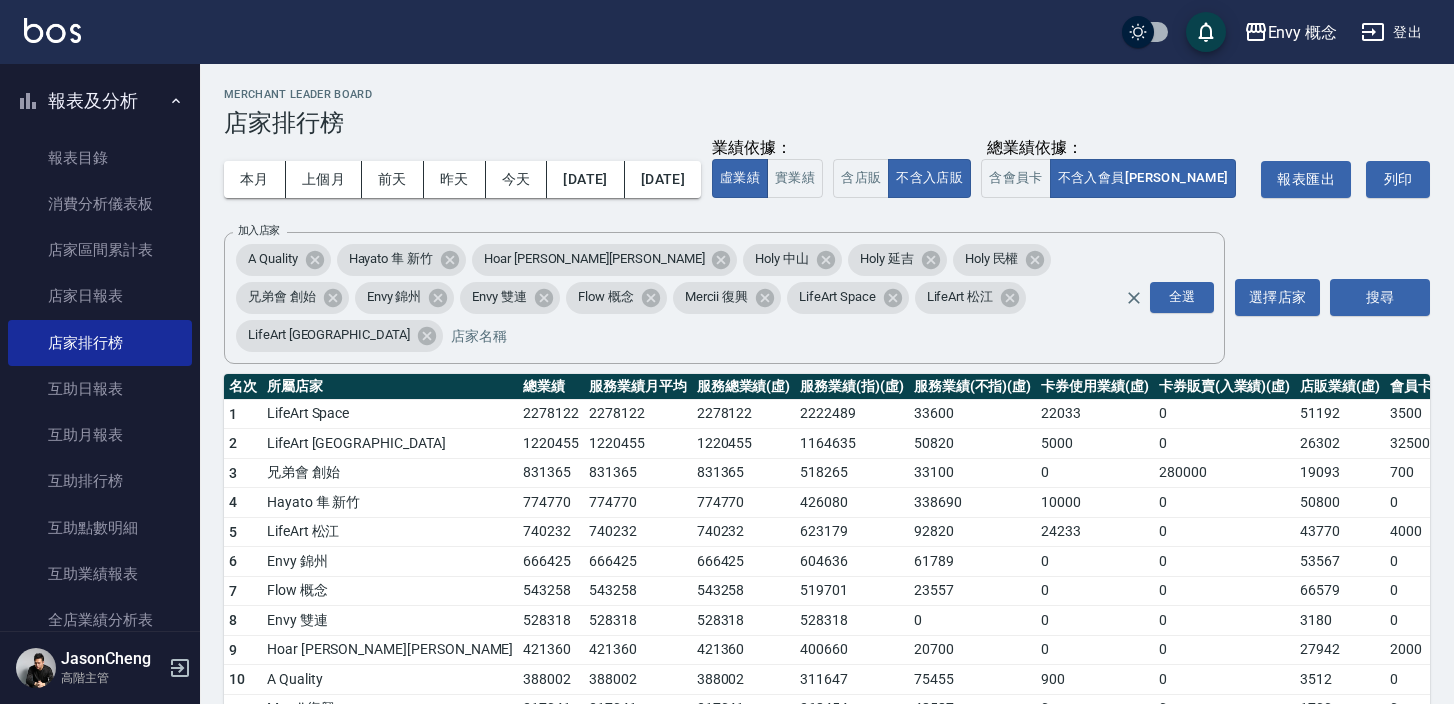 scroll, scrollTop: 137, scrollLeft: 0, axis: vertical 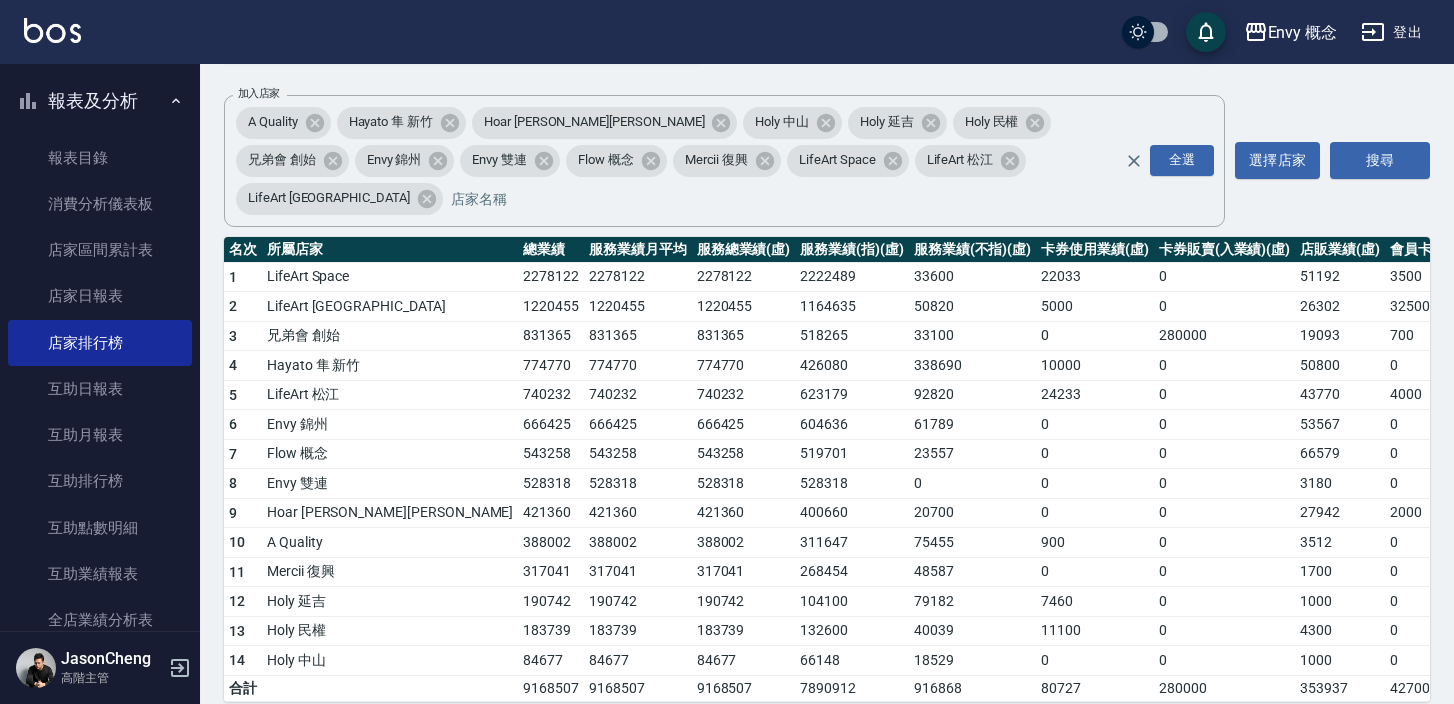 click on "190742" at bounding box center [551, 602] 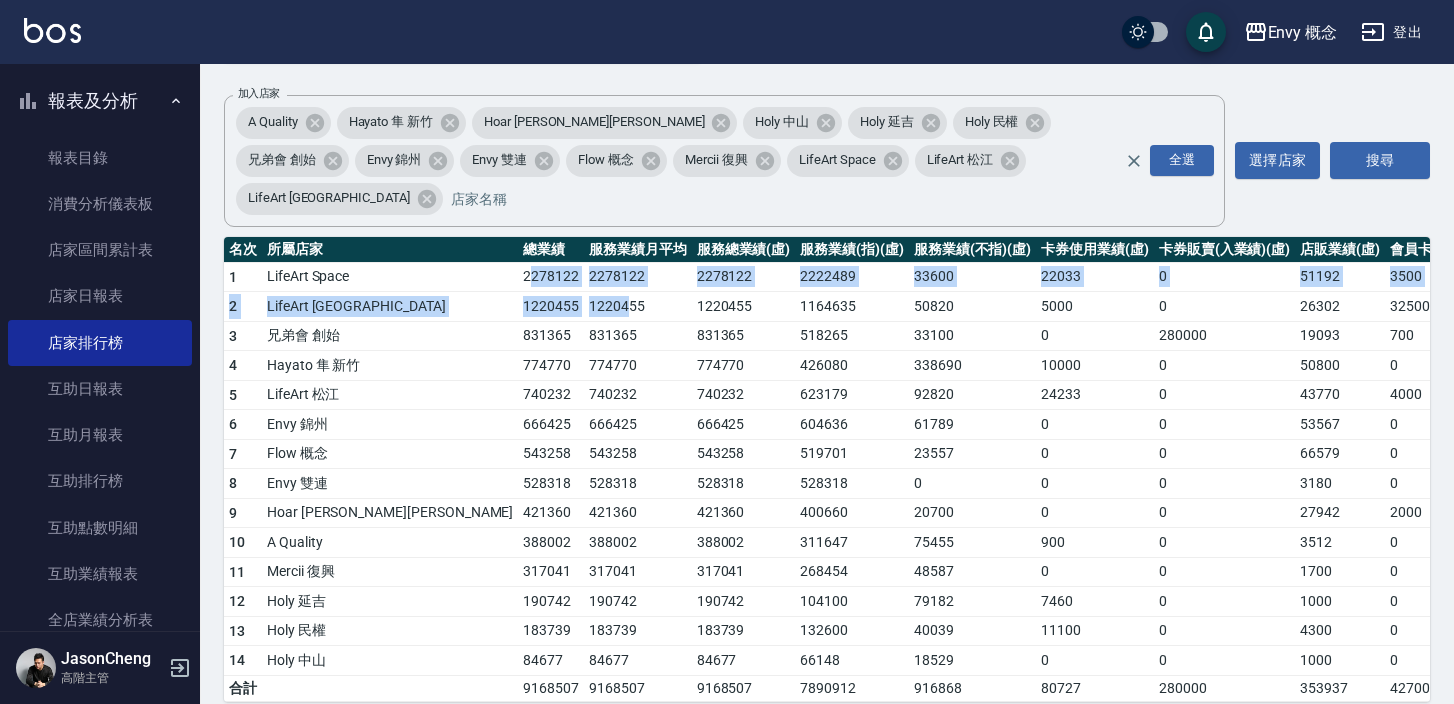 drag, startPoint x: 376, startPoint y: 235, endPoint x: 472, endPoint y: 260, distance: 99.20181 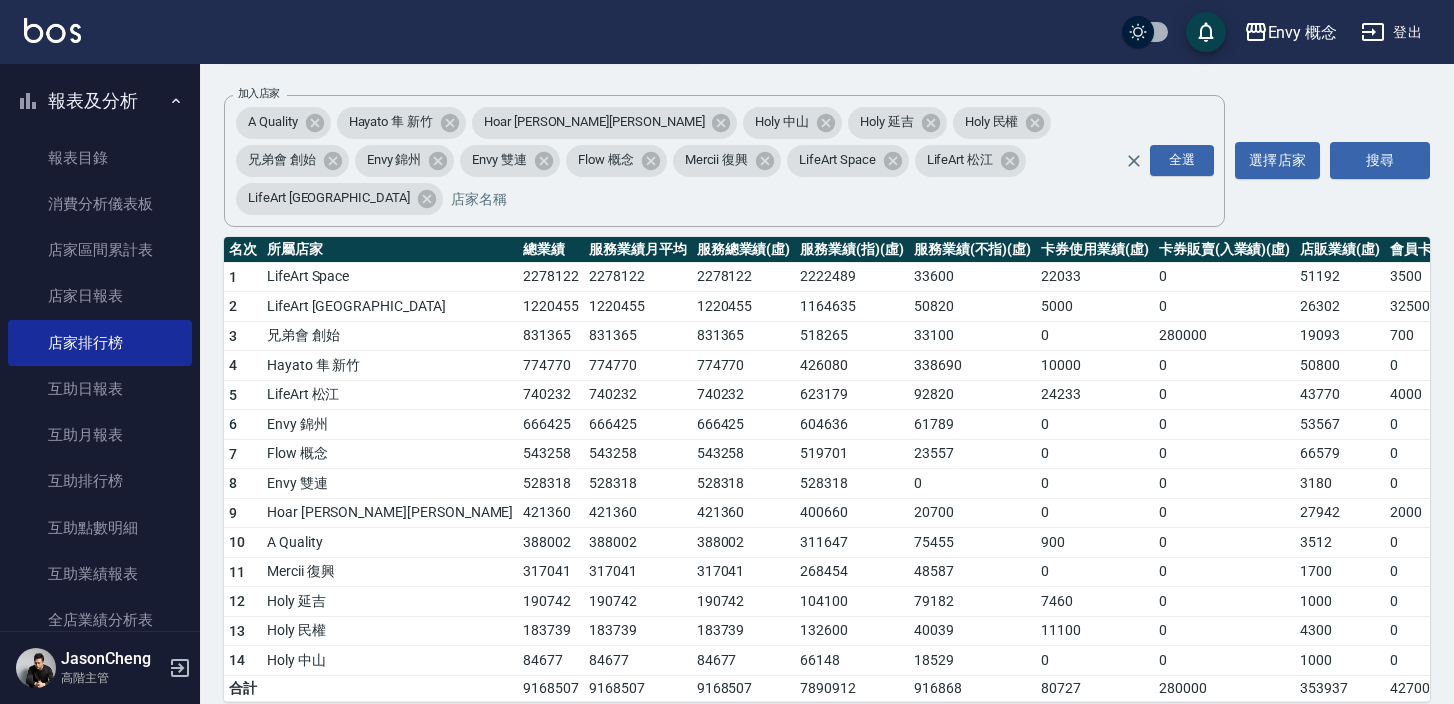 click on "831365" at bounding box center [551, 336] 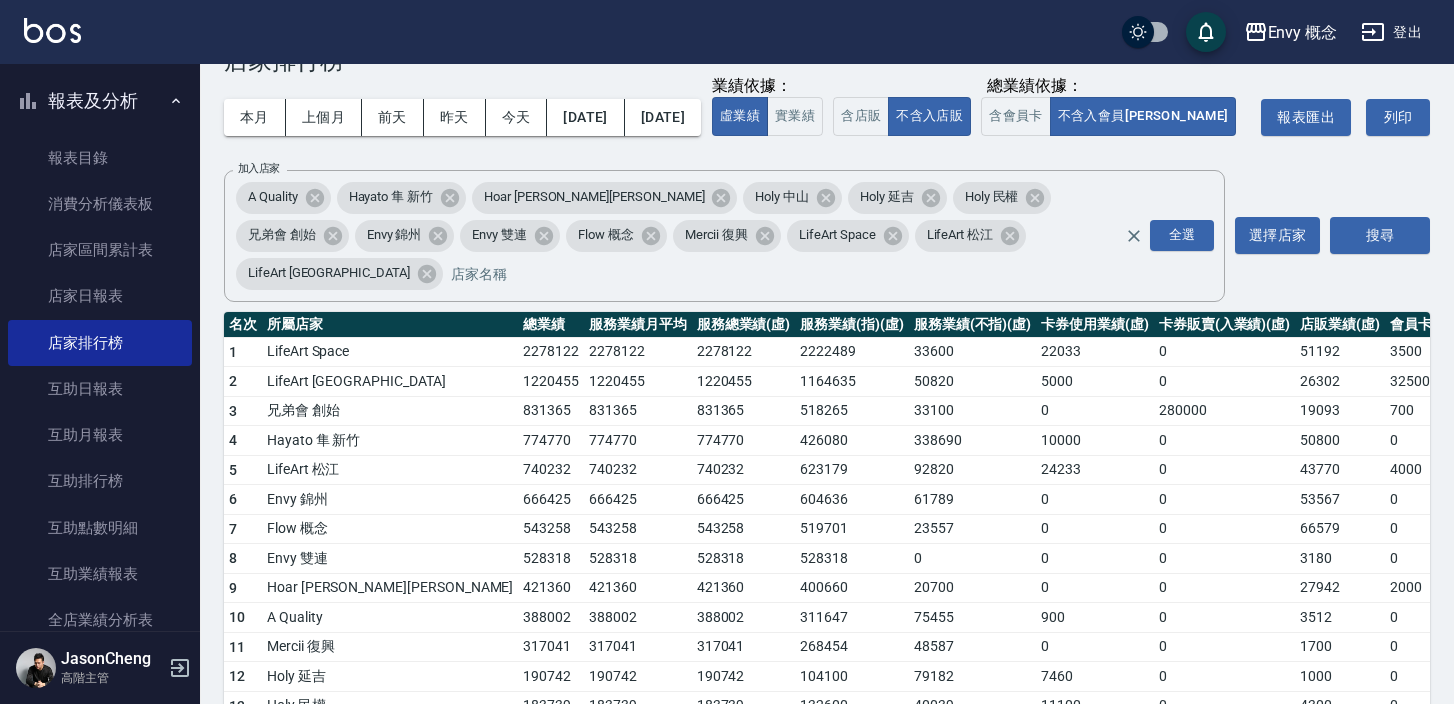 scroll, scrollTop: 49, scrollLeft: 0, axis: vertical 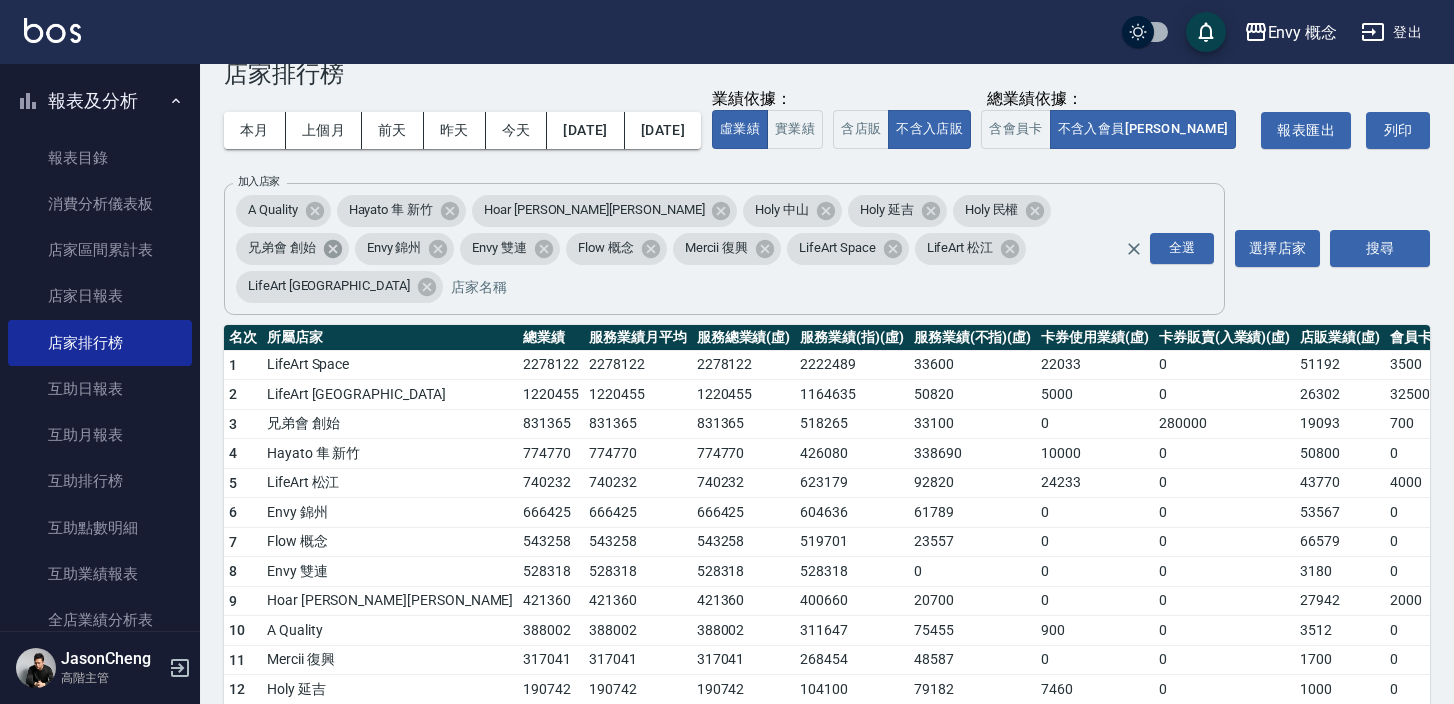 click 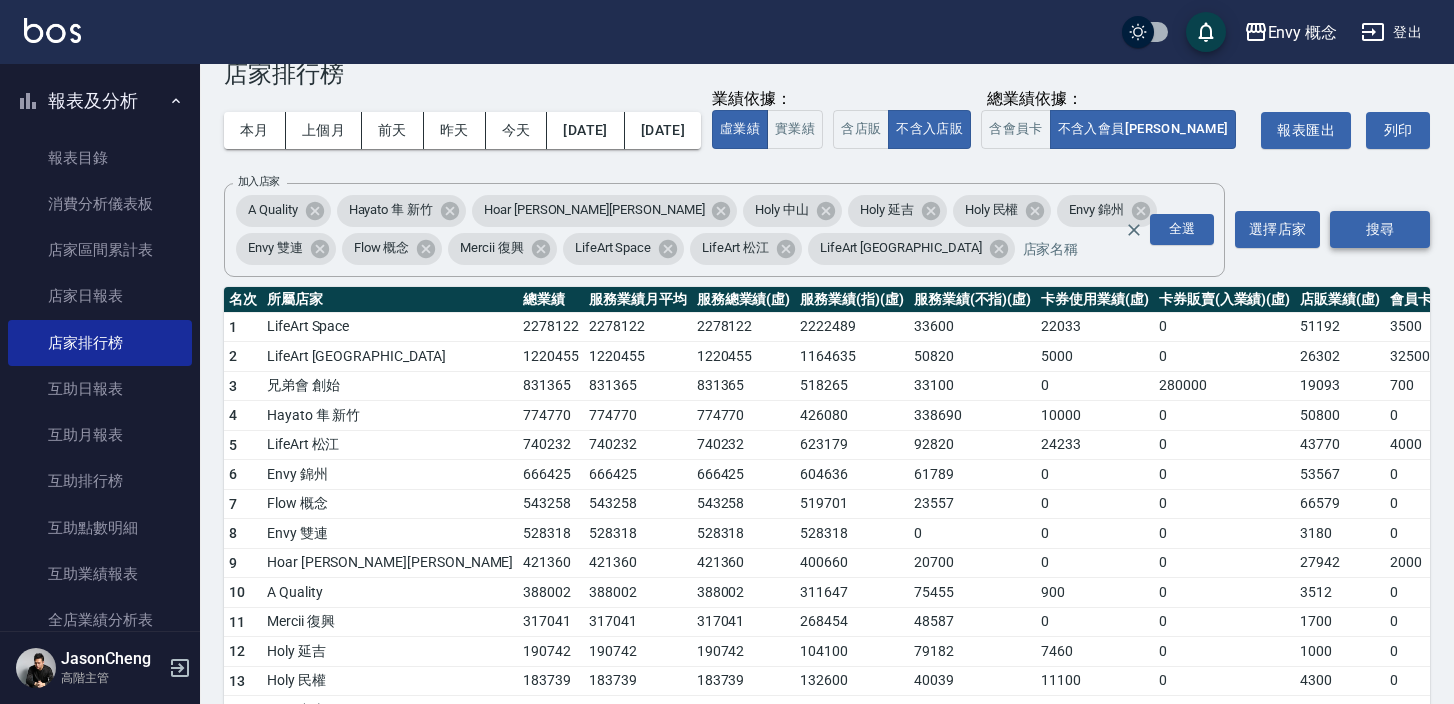 click on "搜尋" at bounding box center (1380, 229) 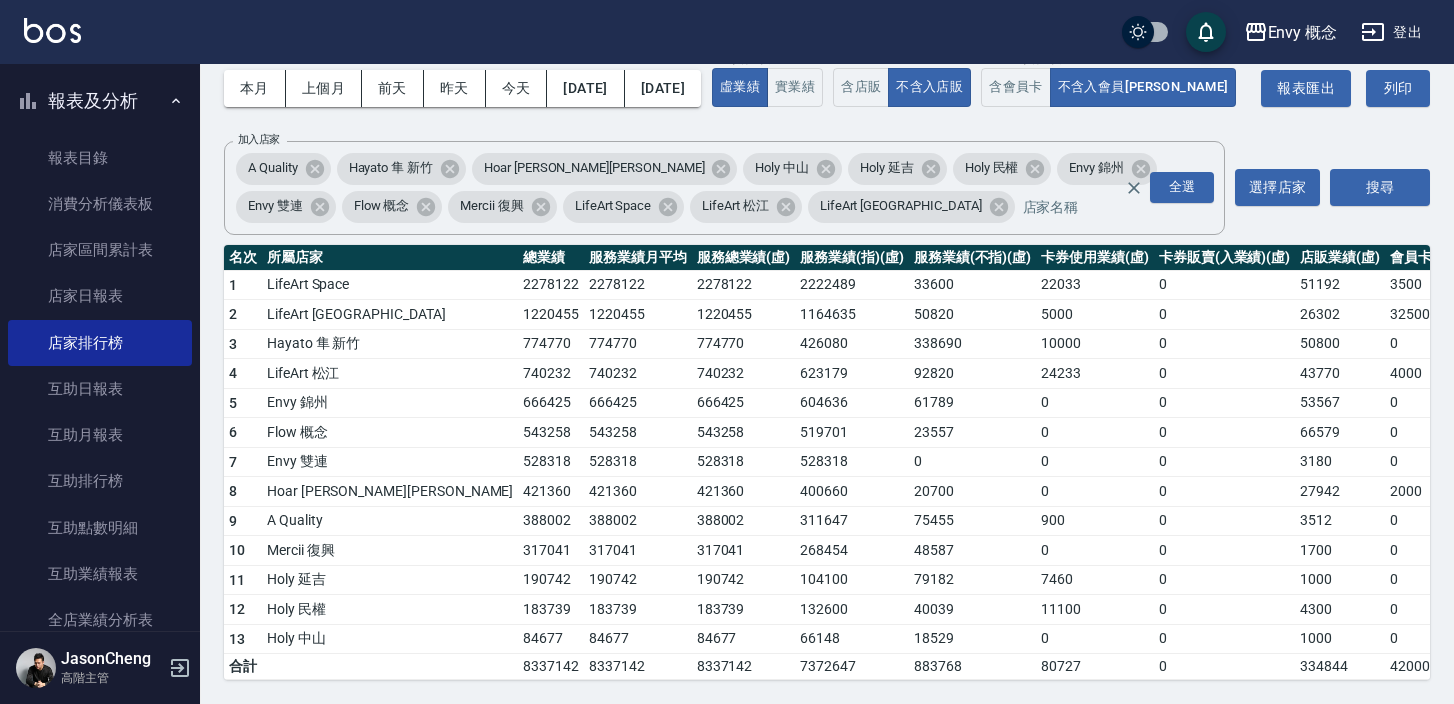 scroll, scrollTop: 0, scrollLeft: 0, axis: both 